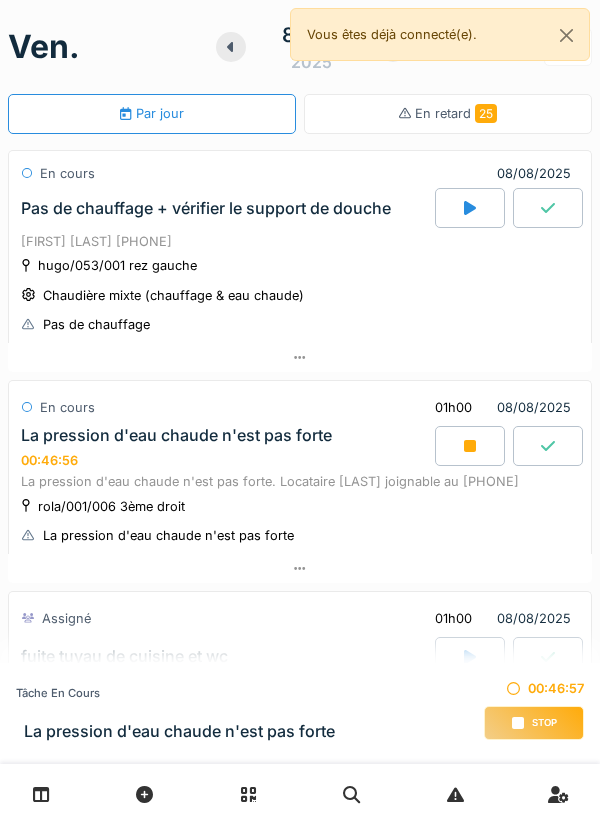 scroll, scrollTop: 0, scrollLeft: 0, axis: both 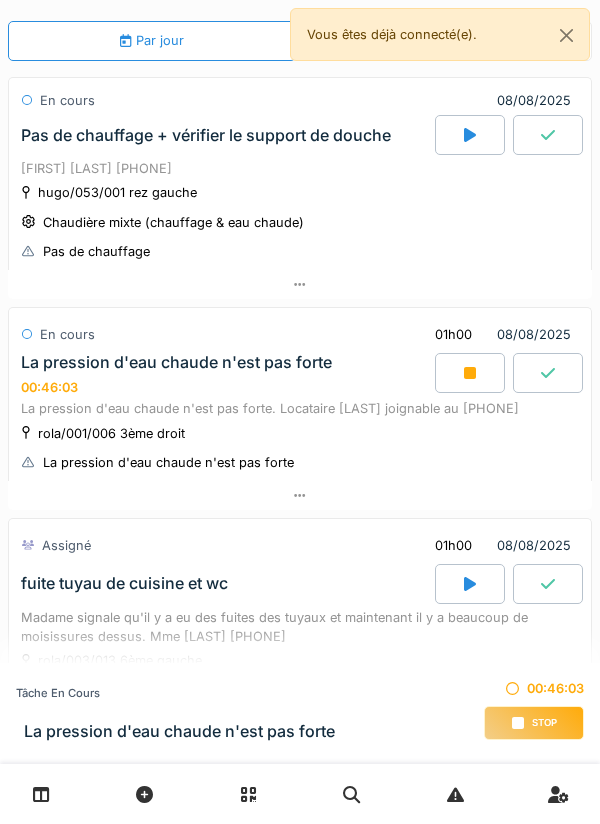 click at bounding box center [300, 495] 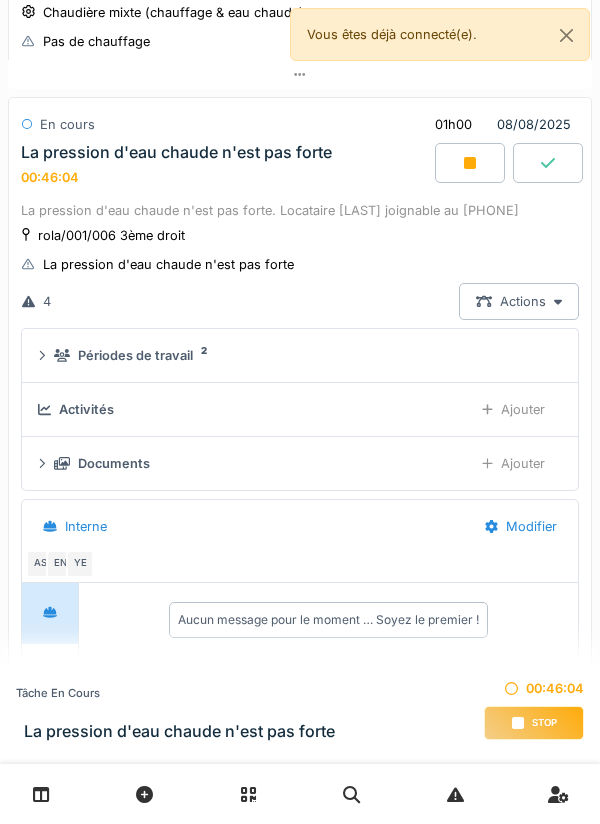 scroll, scrollTop: 301, scrollLeft: 0, axis: vertical 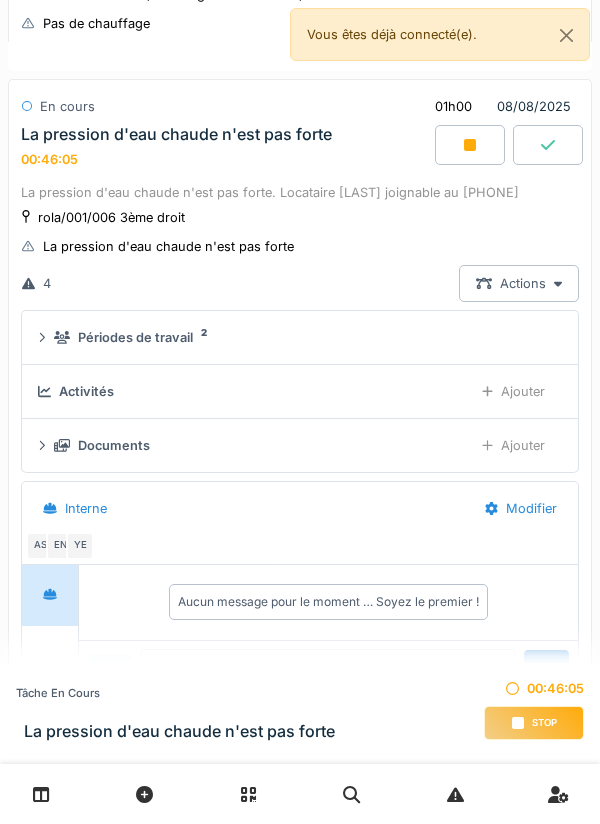 click on "Ajouter" at bounding box center (513, 391) 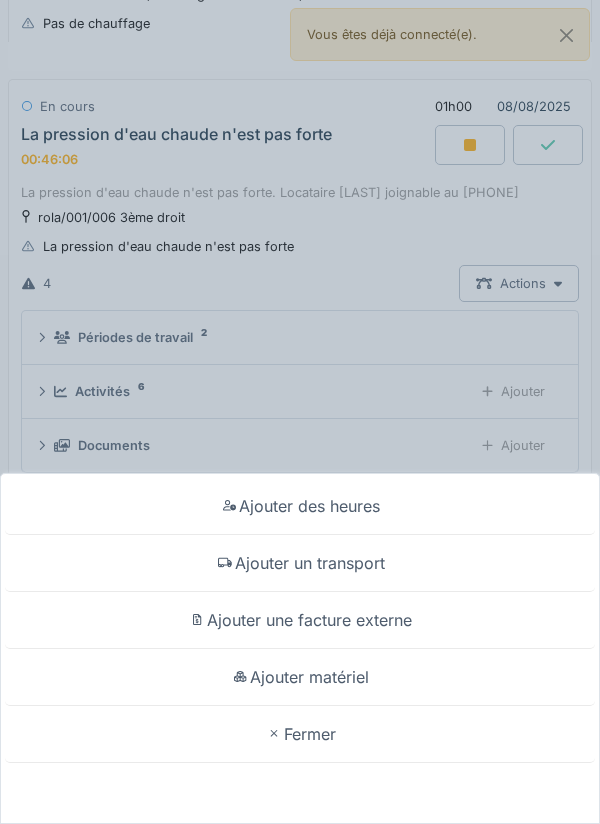 click on "Ajouter matériel" at bounding box center (300, 677) 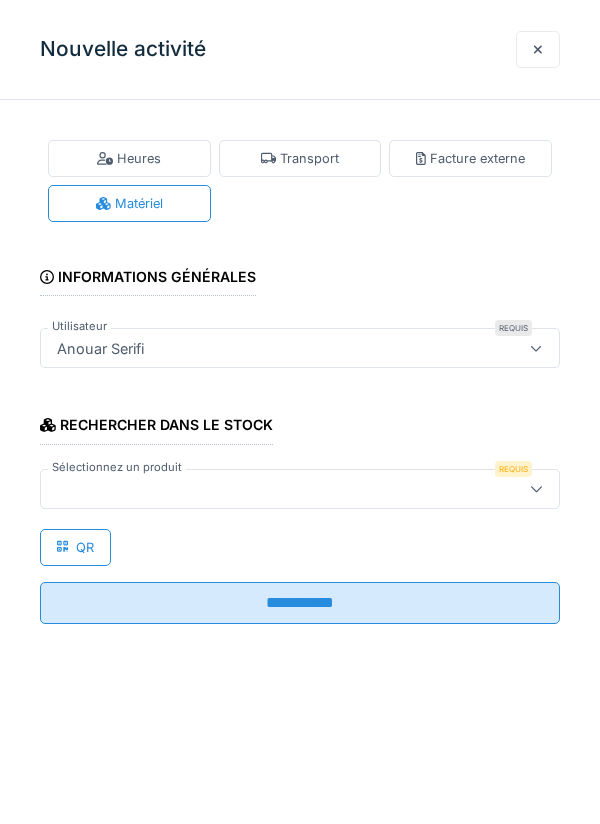 click 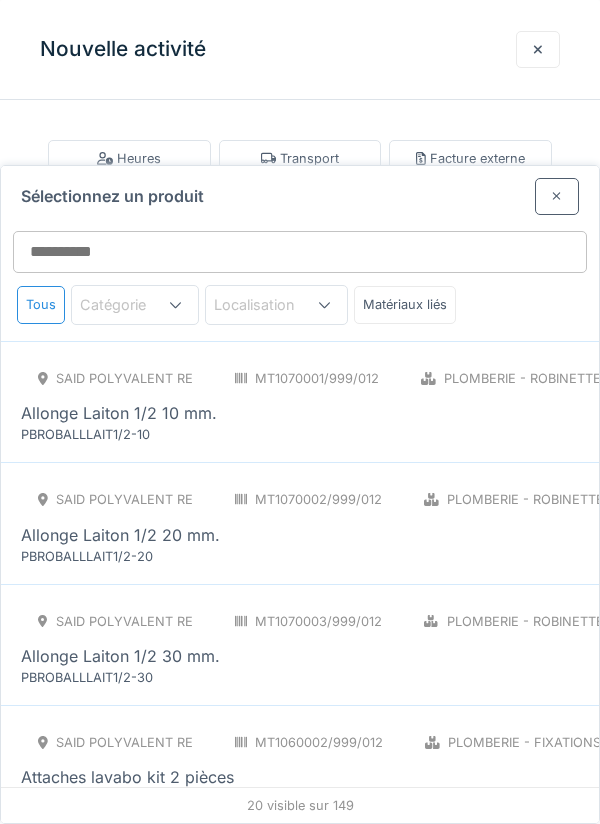 click at bounding box center [557, 196] 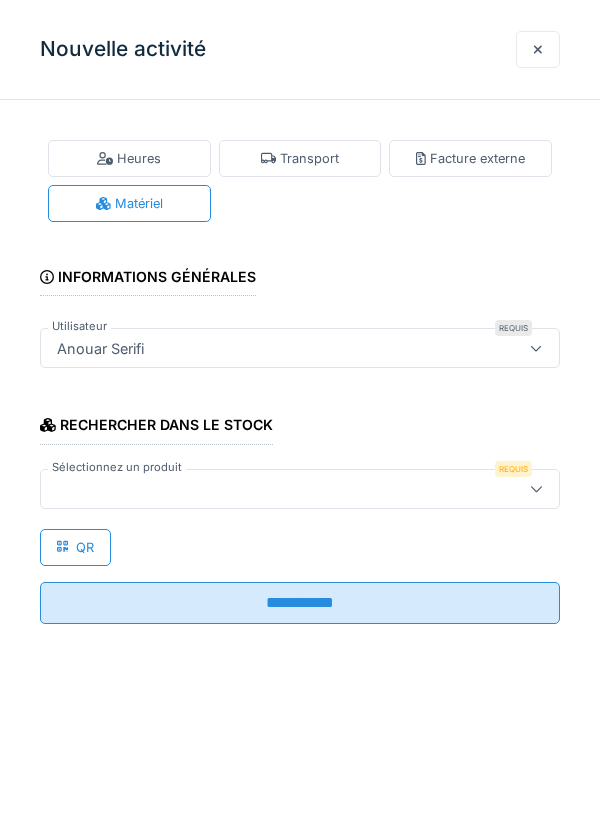 click 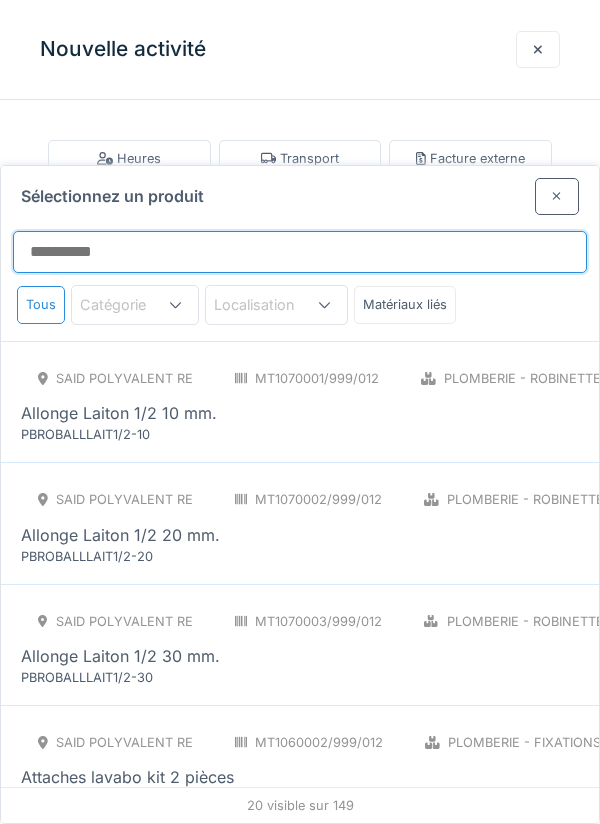 click on "Sélectionnez un produit" at bounding box center [300, 252] 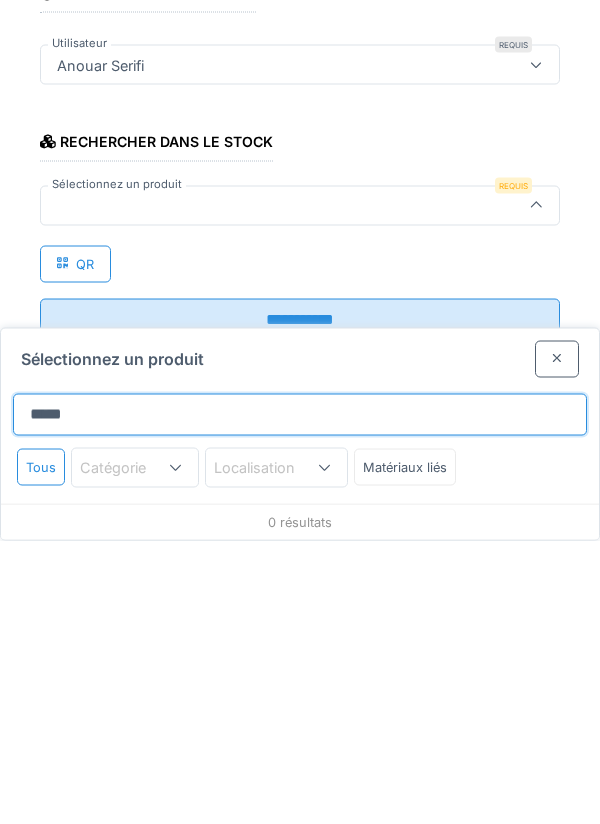 type on "******" 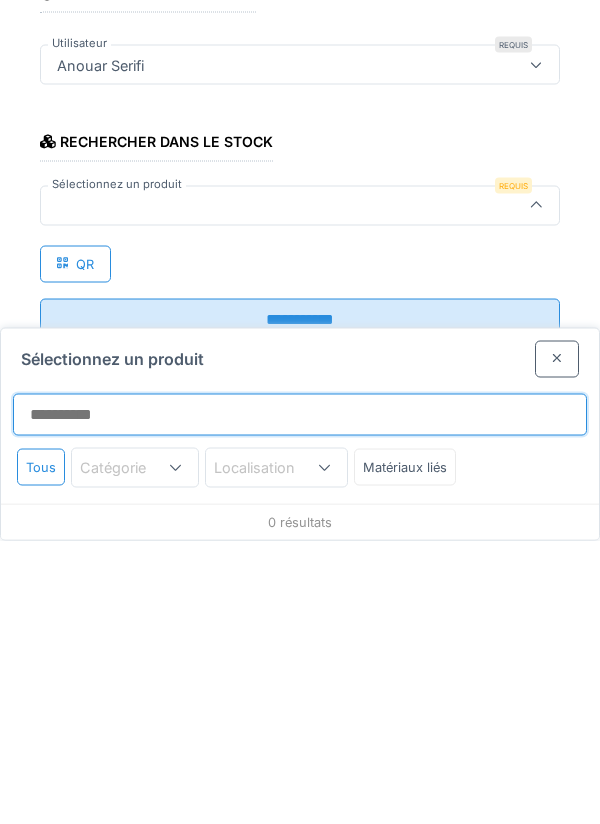 type on "*********" 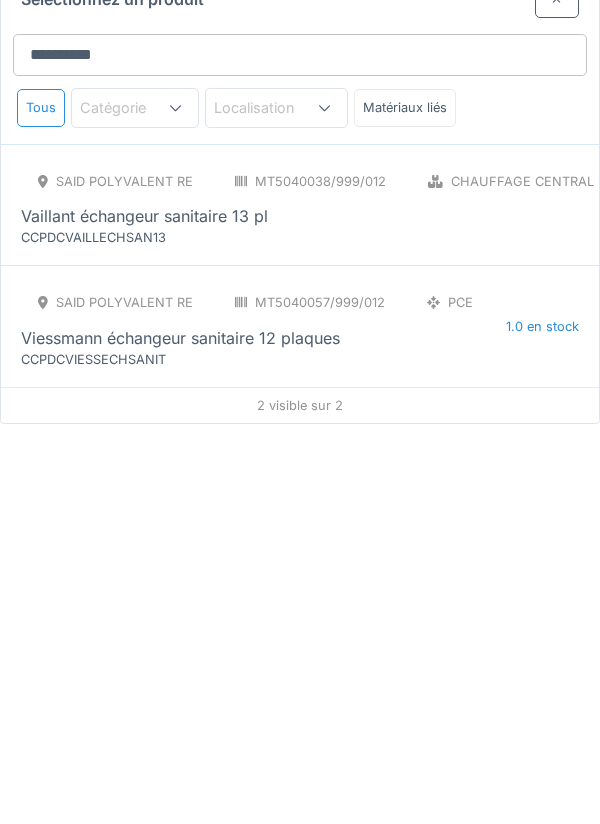 click on "SAID polyvalent RE MT5040038/999/012 Chauffage central - Pièces détachées chaudières PCE Vaillant échangeur sanitaire 13 pl CCPDCVAILLECHSAN13" at bounding box center (472, 605) 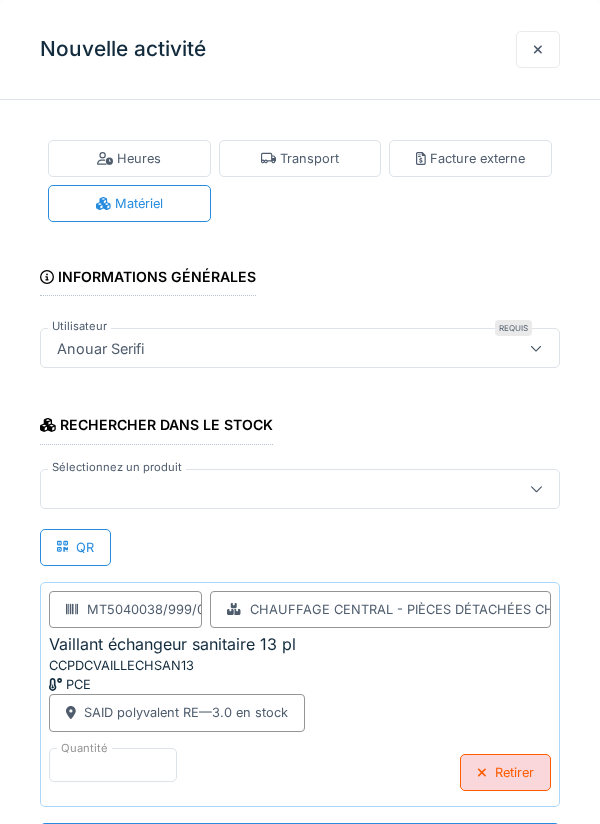 click at bounding box center (267, 489) 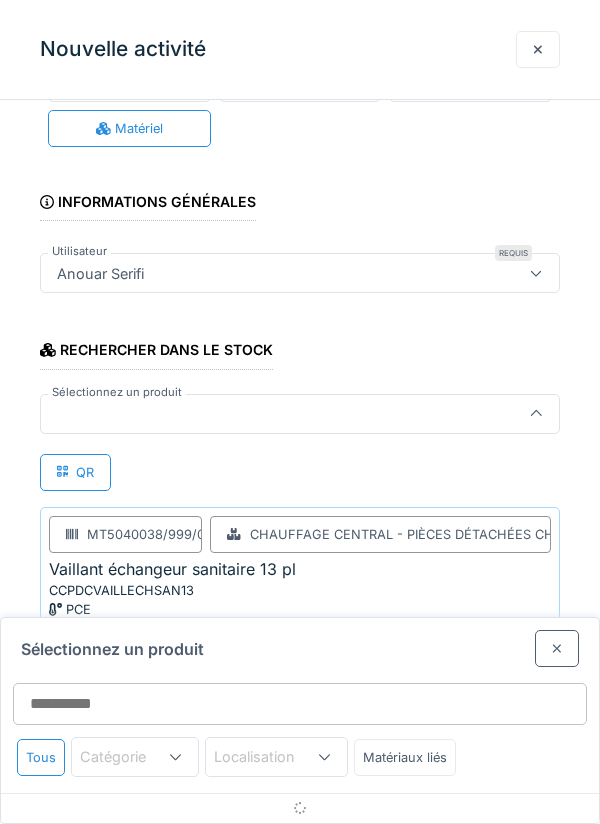 scroll, scrollTop: 76, scrollLeft: 0, axis: vertical 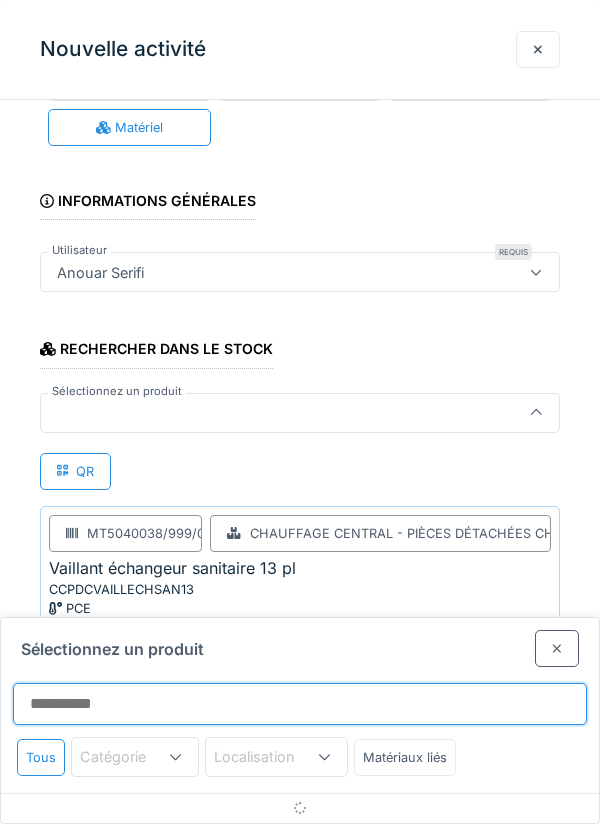 click on "Sélectionnez un produit" at bounding box center [300, 704] 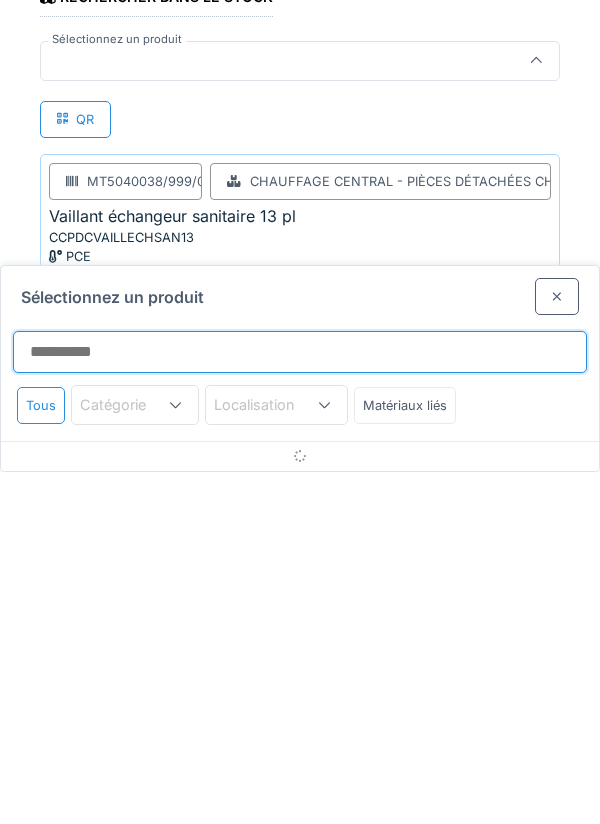 scroll, scrollTop: 97, scrollLeft: 0, axis: vertical 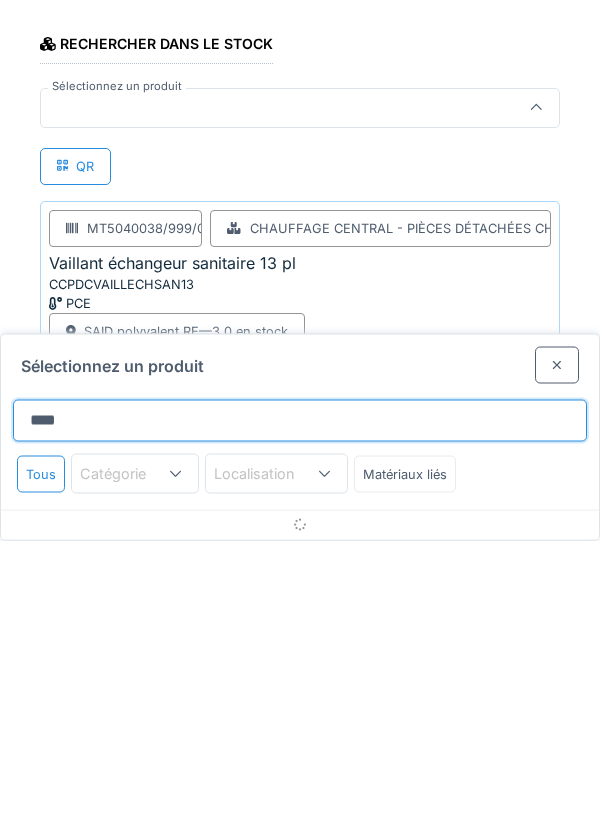 type on "*******" 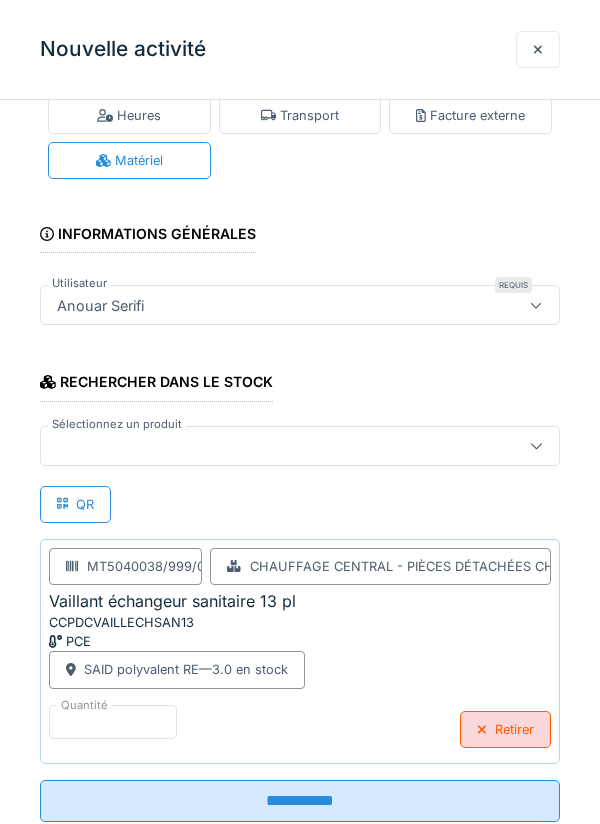 scroll, scrollTop: 1, scrollLeft: 0, axis: vertical 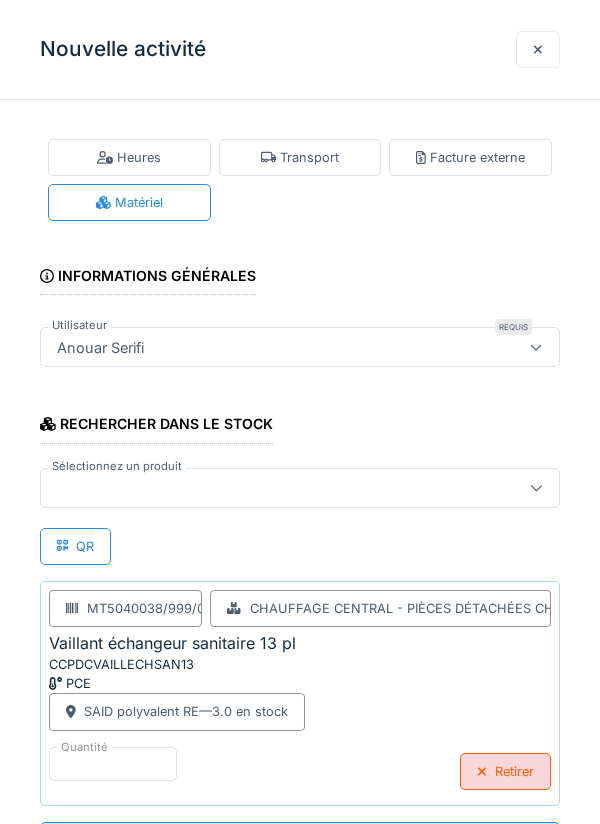 click at bounding box center [267, 488] 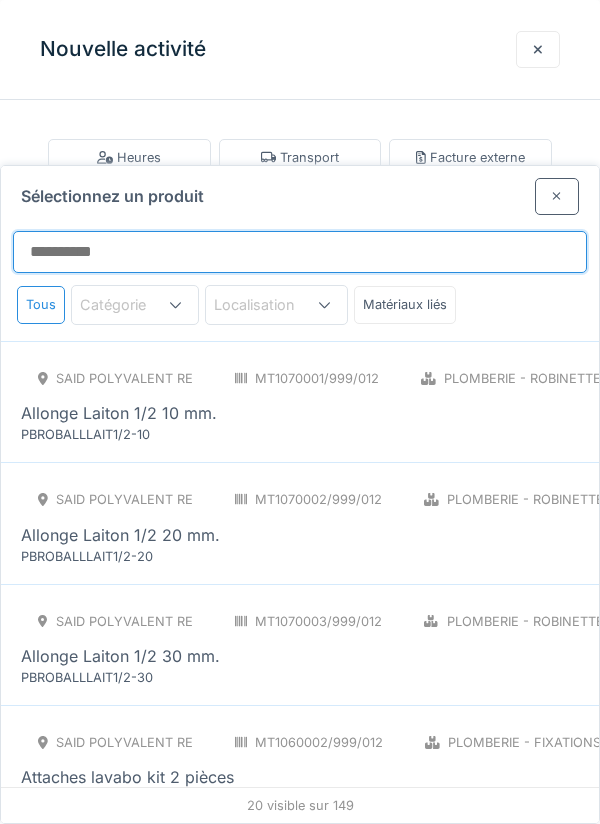 click on "Sélectionnez un produit" at bounding box center [300, 252] 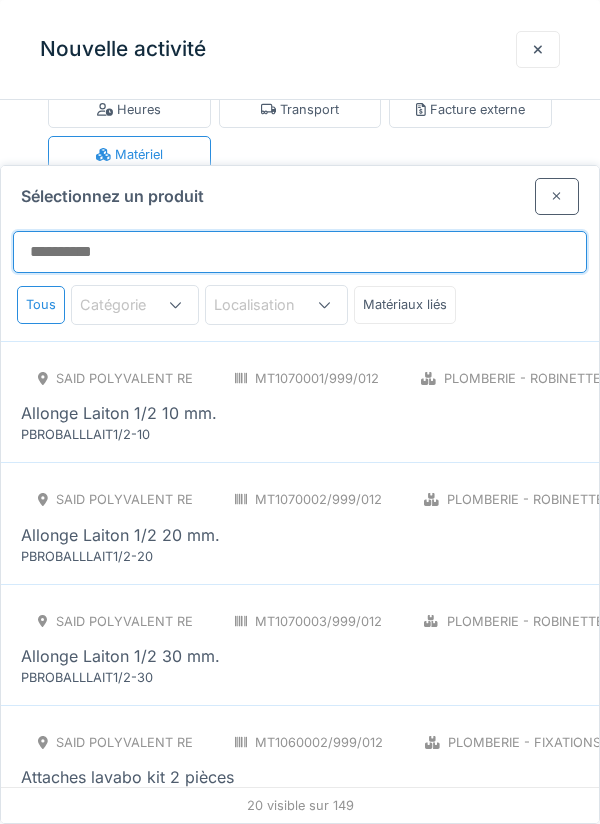 scroll, scrollTop: 0, scrollLeft: 0, axis: both 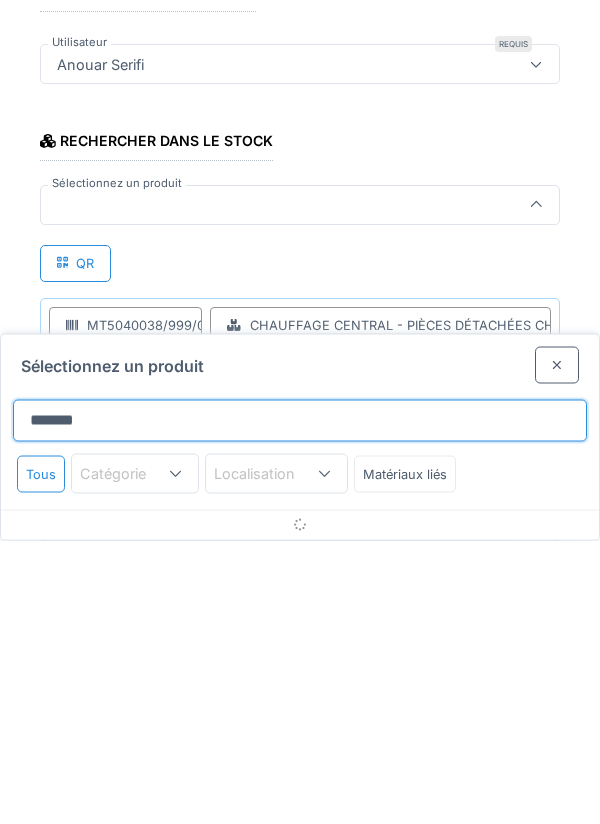 type on "*******" 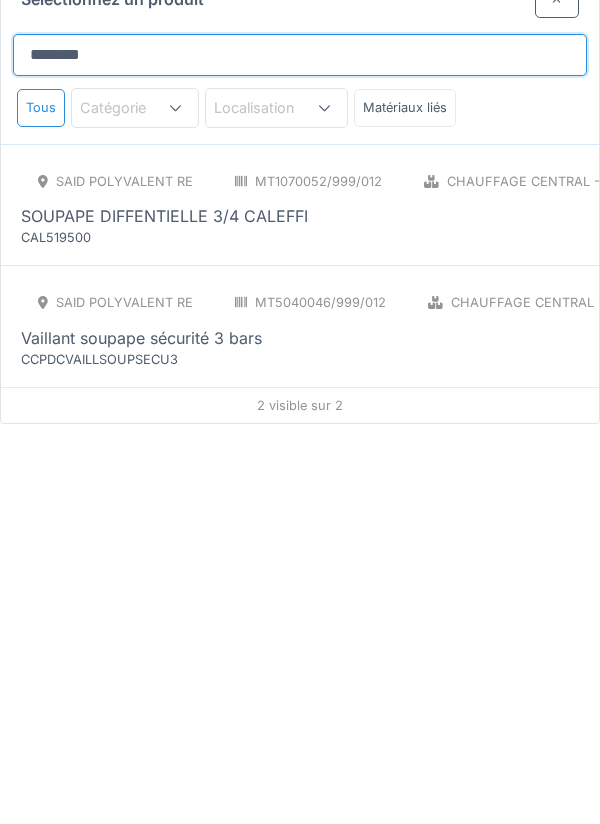 scroll, scrollTop: 36, scrollLeft: 0, axis: vertical 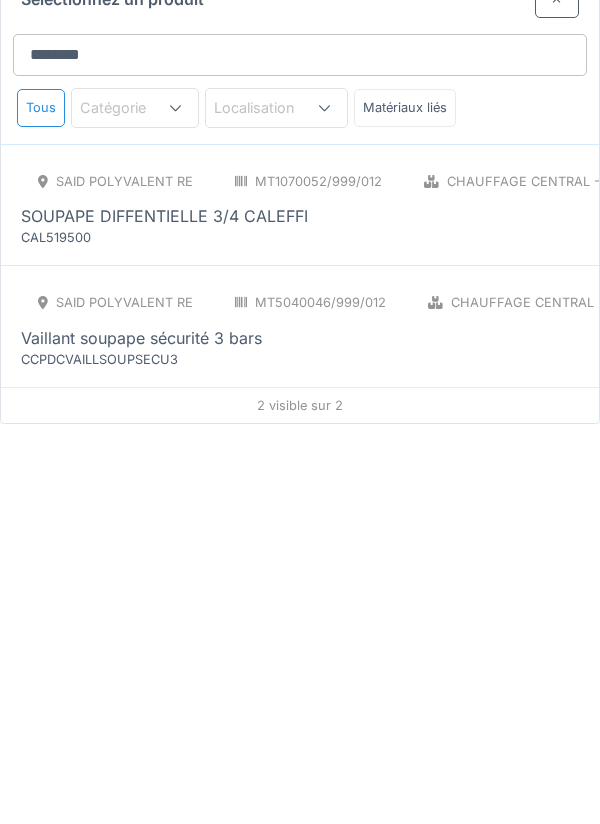 click on "SAID polyvalent RE MT5040046/999/012 Chauffage central - Pièces détachées chaudières PCE Vaillant soupape sécurité 3 bars CCPDCVAILLSOUPSECU3" at bounding box center (472, 726) 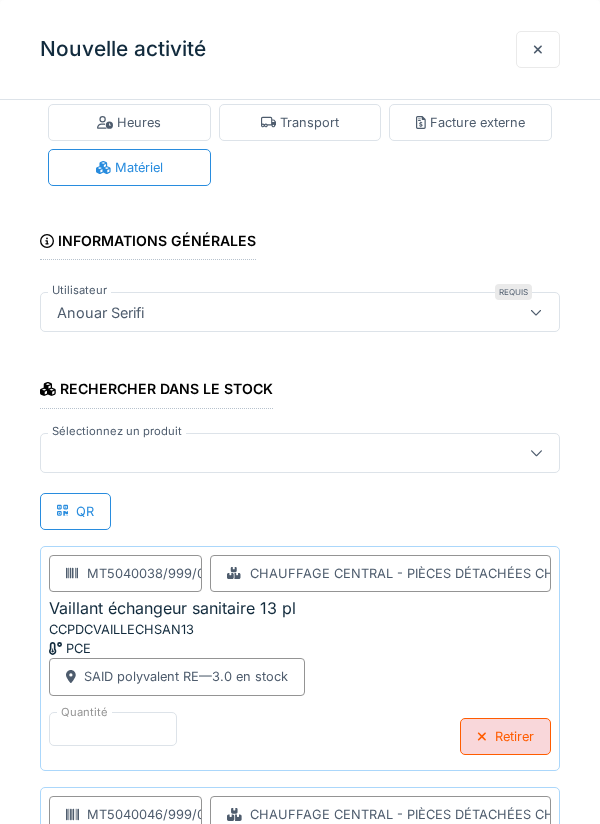 click at bounding box center [267, 453] 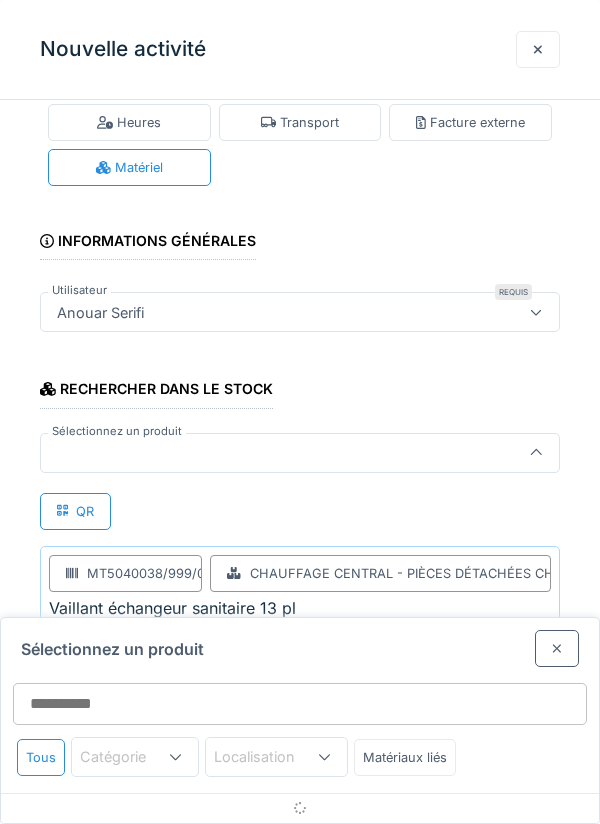 scroll, scrollTop: 76, scrollLeft: 0, axis: vertical 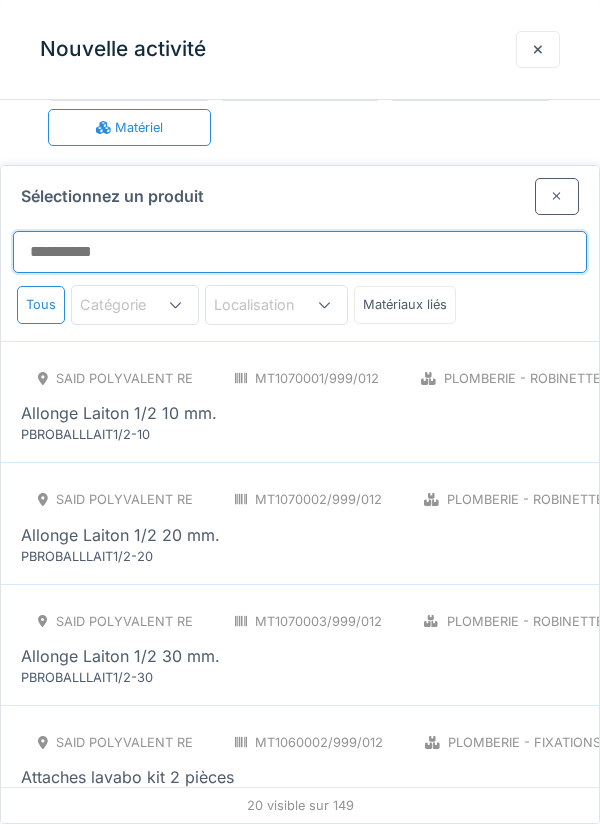 click on "Sélectionnez un produit" at bounding box center [300, 252] 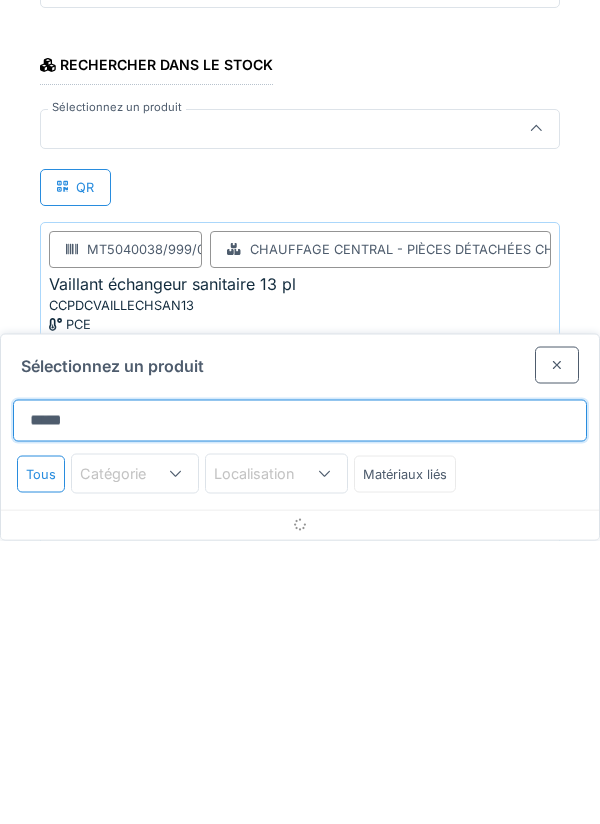 type on "*******" 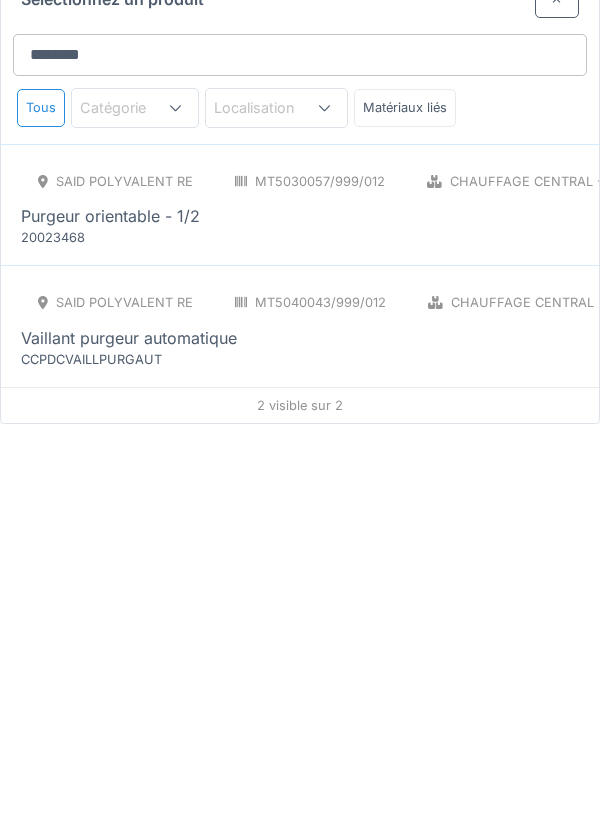 click on "SAID polyvalent RE MT5040043/999/012 Chauffage central - Pièces détachées chaudières PCE Vaillant purgeur automatique CCPDCVAILLPURGAUT" at bounding box center (472, 726) 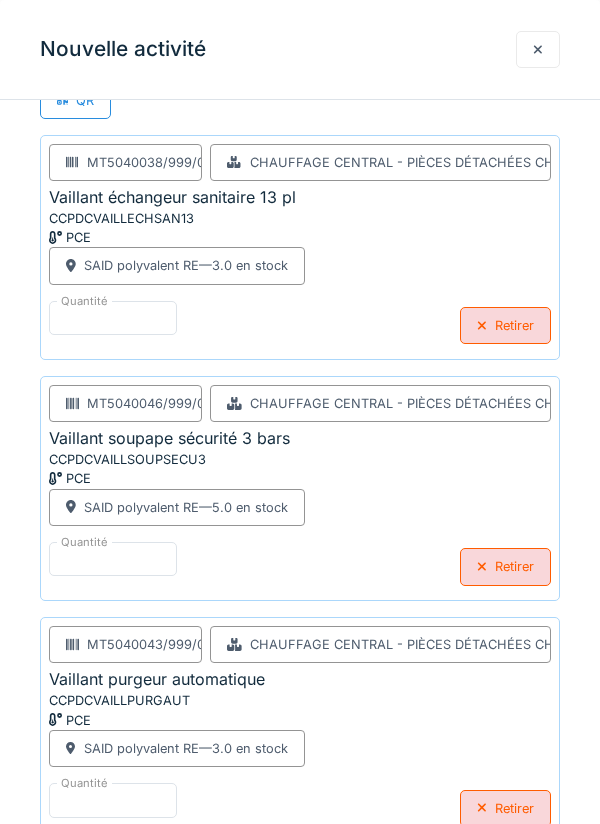 scroll, scrollTop: 483, scrollLeft: 0, axis: vertical 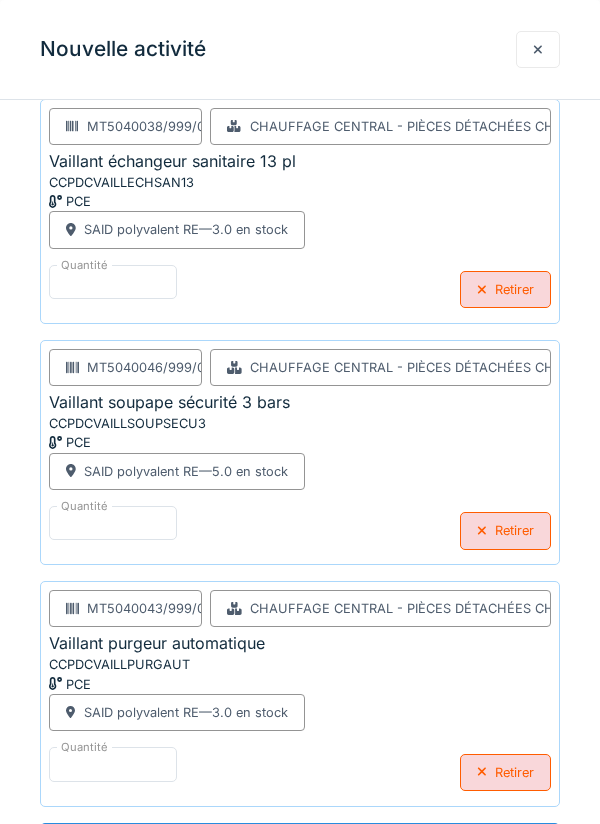 click on "**********" at bounding box center [300, 844] 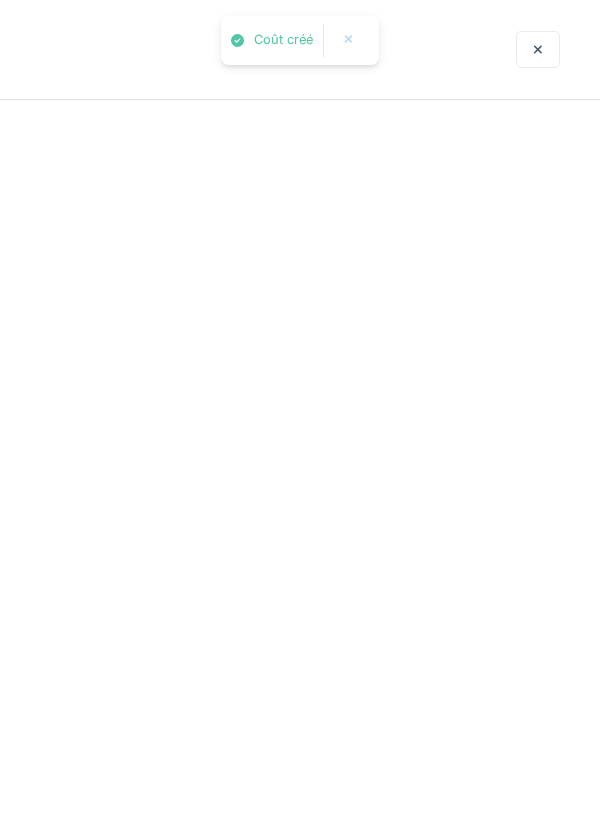 scroll, scrollTop: 0, scrollLeft: 0, axis: both 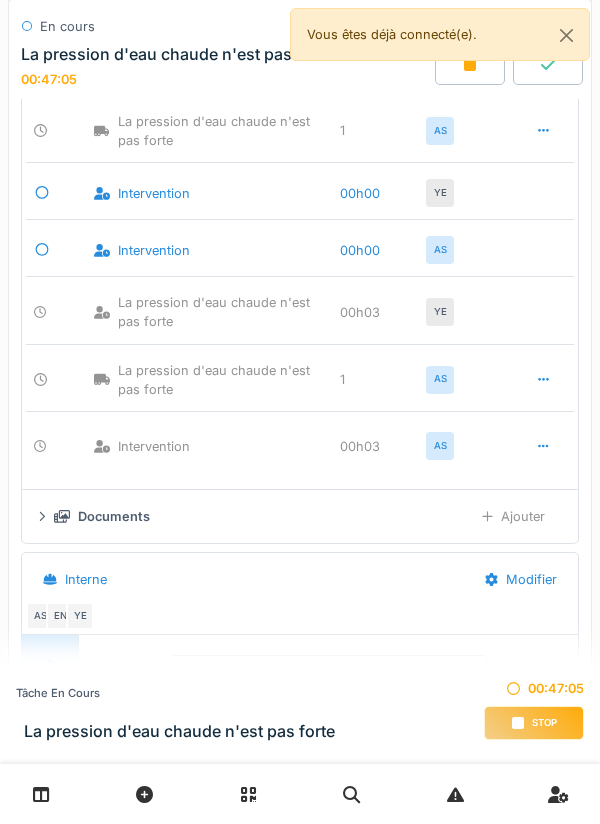 click on "Ajouter" at bounding box center [513, 516] 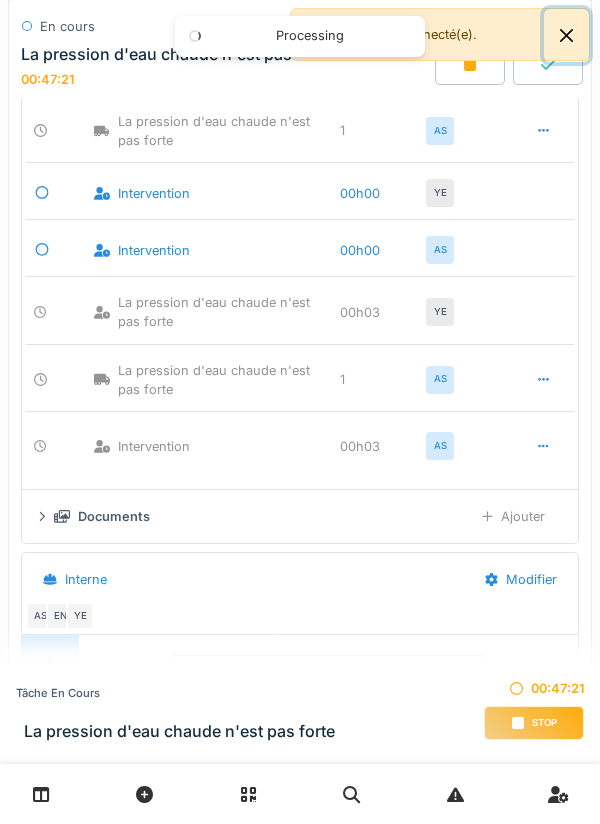 click at bounding box center [566, 35] 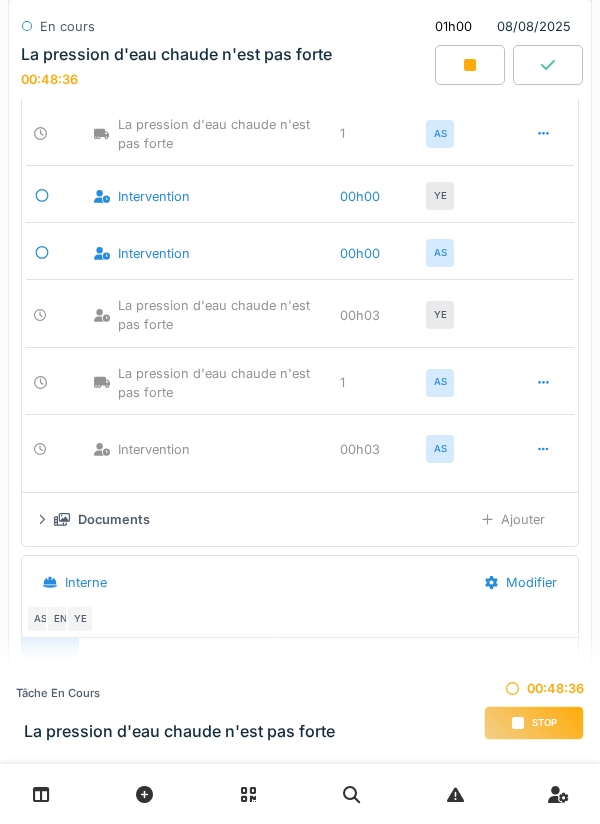 scroll, scrollTop: 827, scrollLeft: 0, axis: vertical 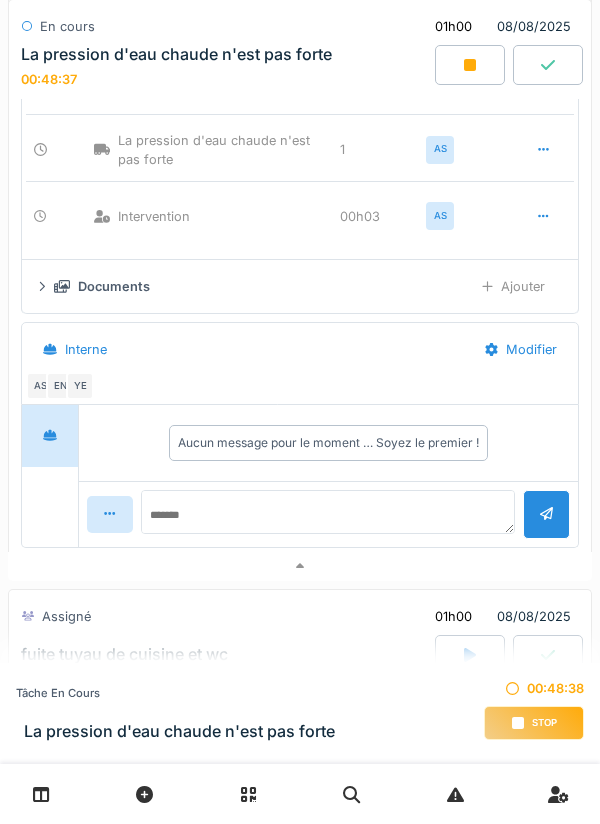 click at bounding box center (300, 566) 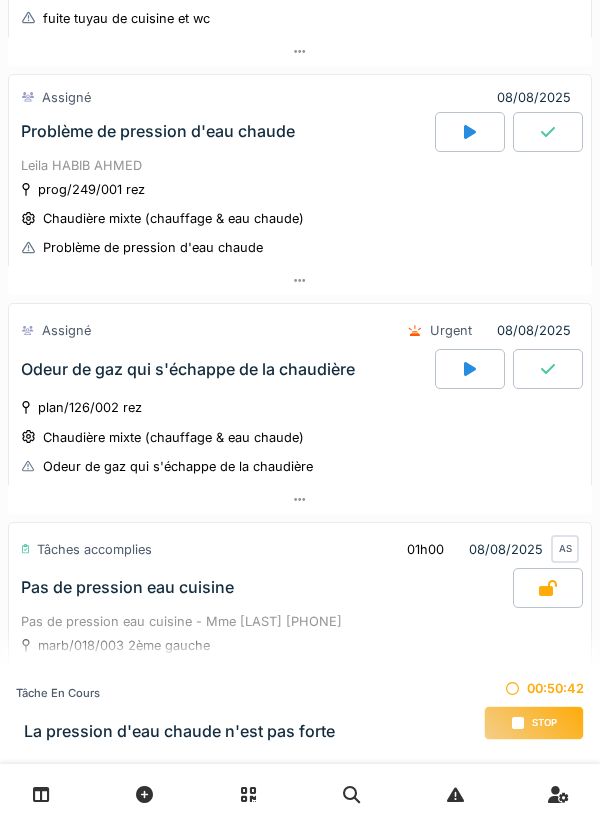 scroll, scrollTop: 719, scrollLeft: 0, axis: vertical 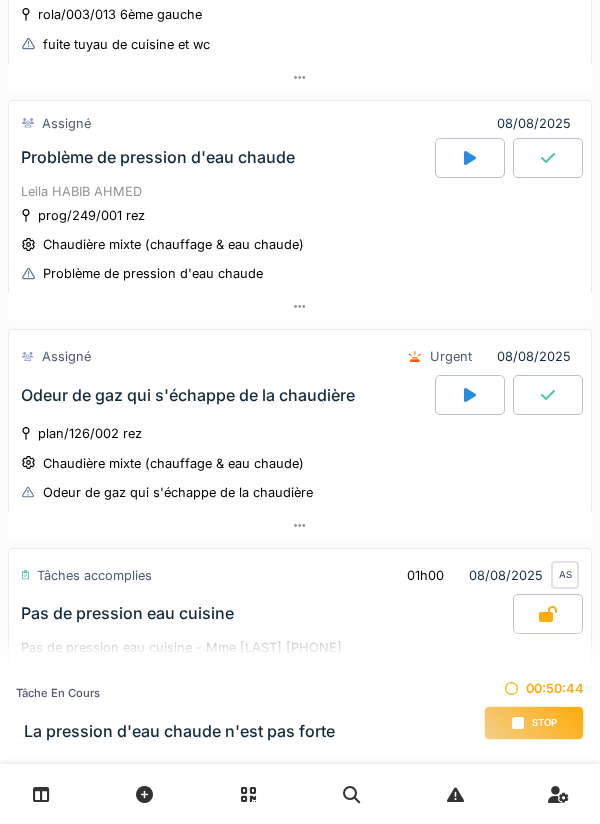 click at bounding box center [300, 306] 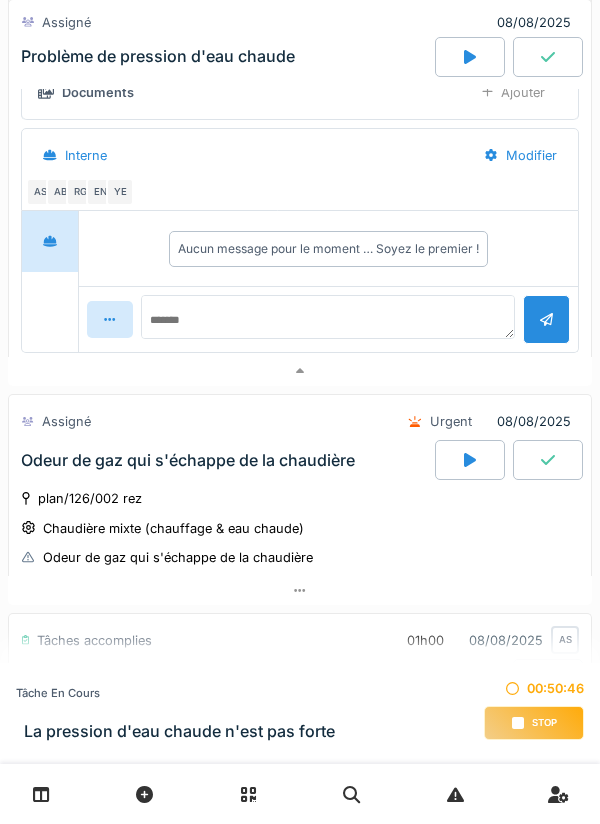 click at bounding box center (300, 371) 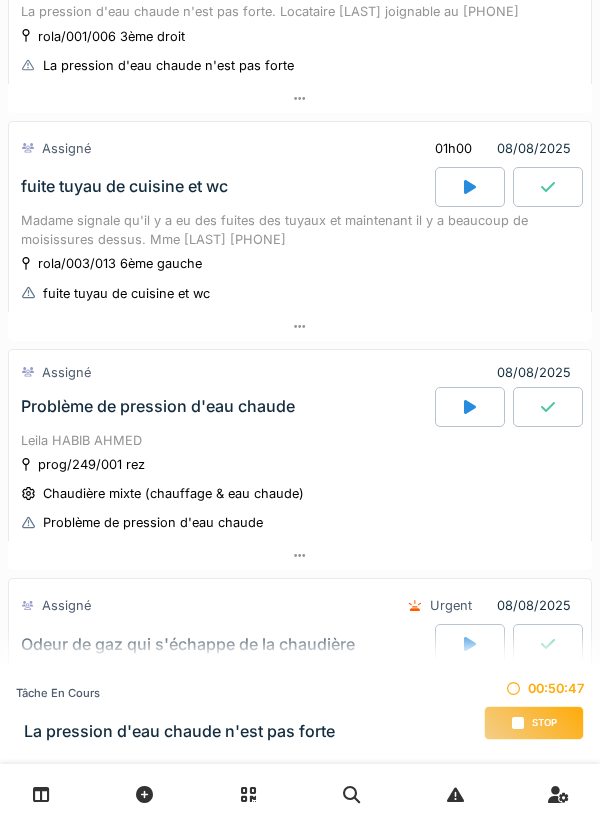 click at bounding box center [300, 326] 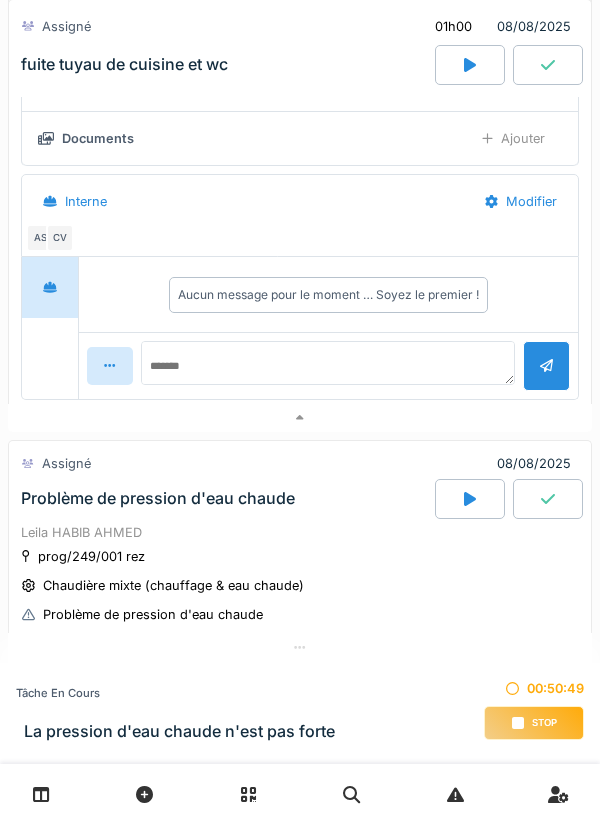 click at bounding box center (300, 418) 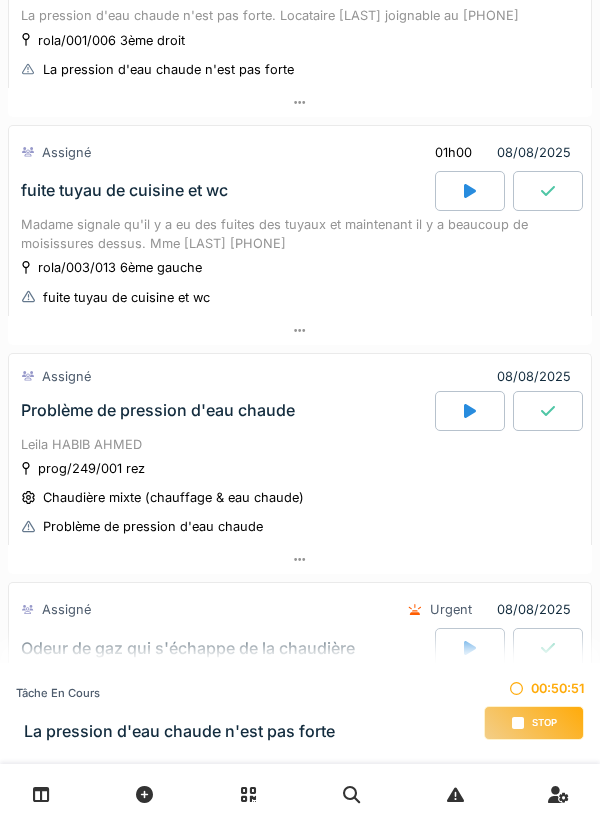 click at bounding box center [300, 330] 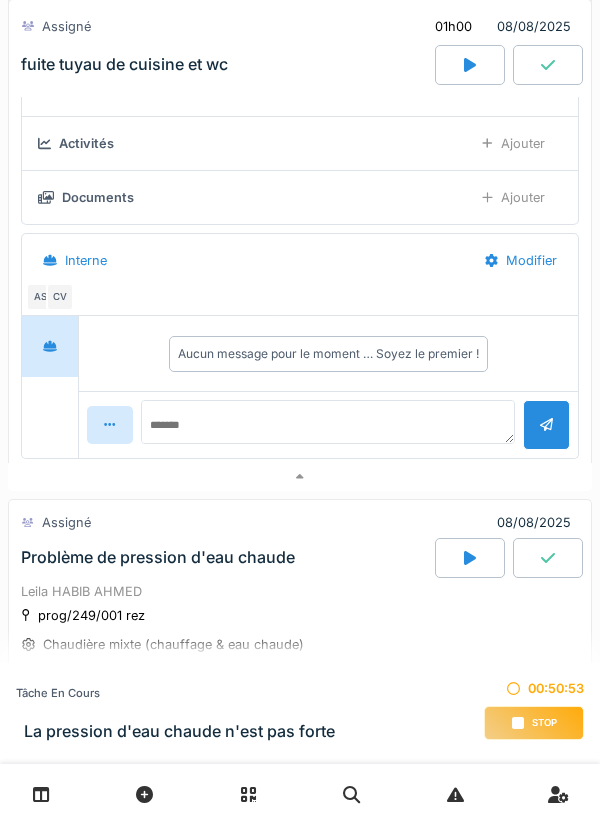 click at bounding box center (300, 477) 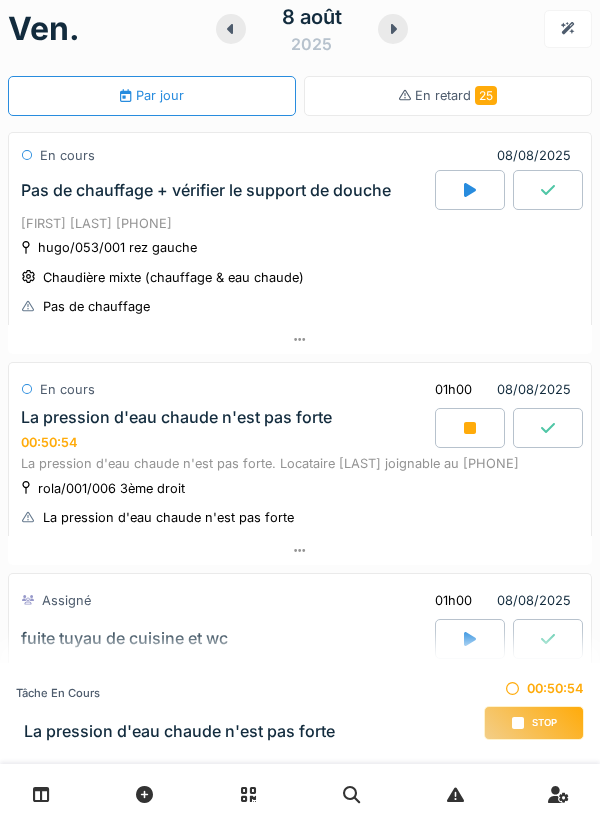 scroll, scrollTop: 0, scrollLeft: 0, axis: both 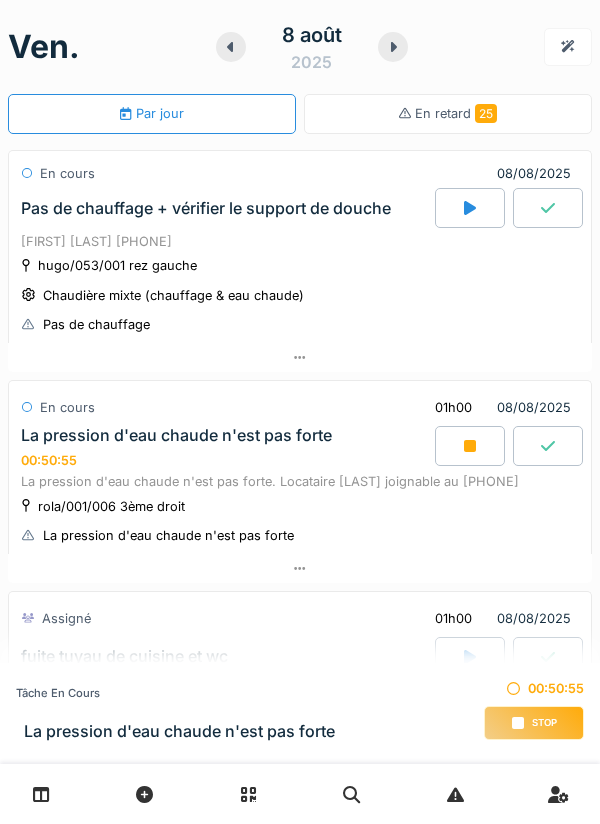 click at bounding box center (300, 357) 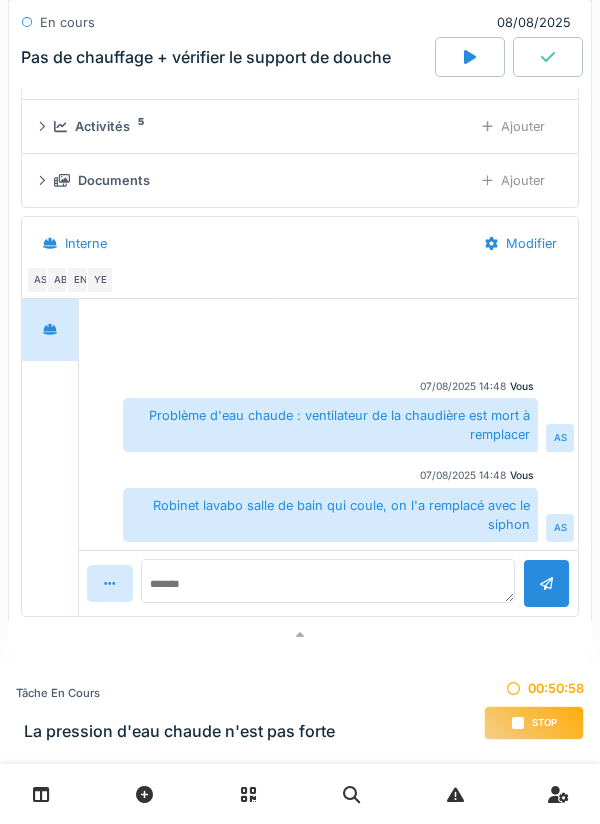 scroll, scrollTop: 372, scrollLeft: 0, axis: vertical 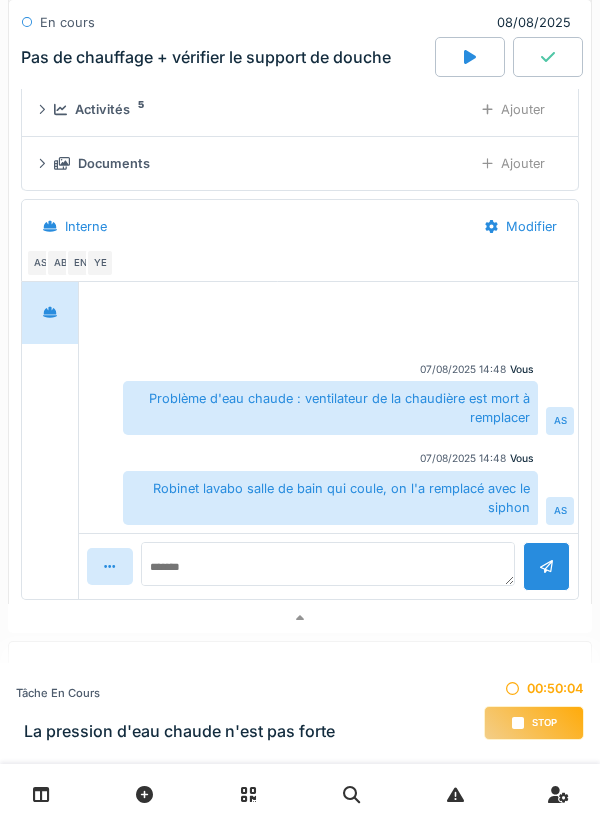 click at bounding box center [300, 618] 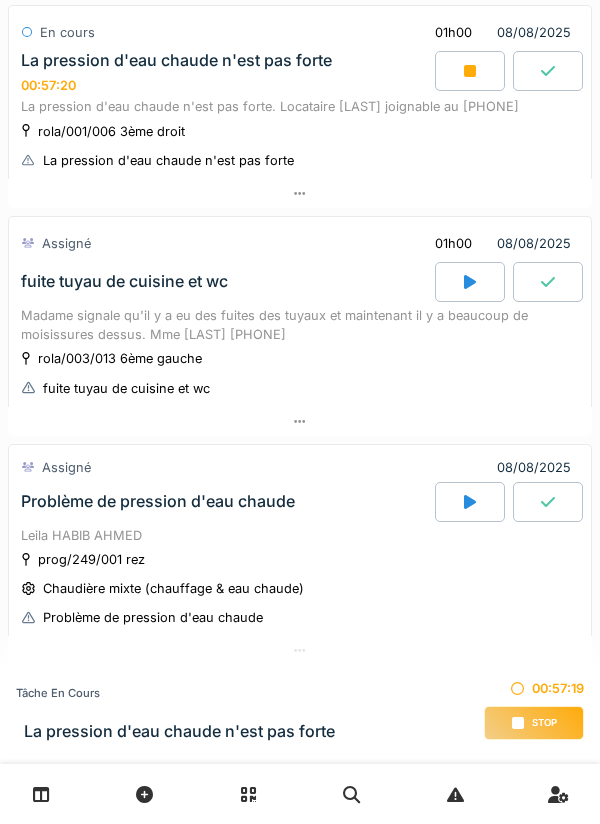 scroll, scrollTop: 0, scrollLeft: 0, axis: both 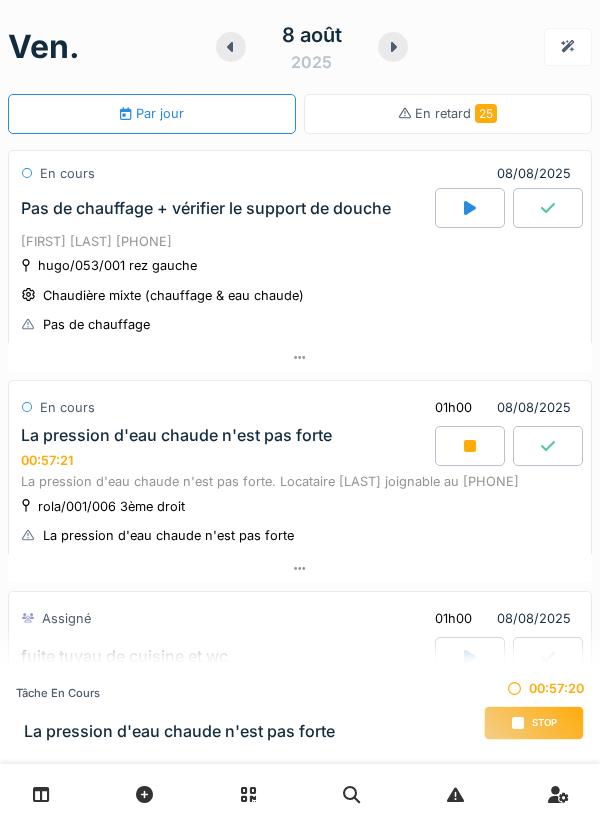 click at bounding box center (300, 568) 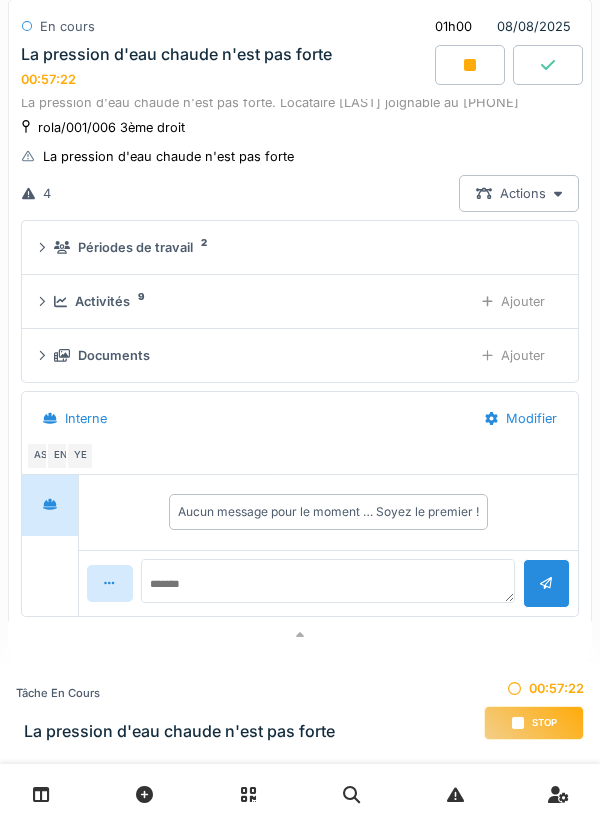 scroll, scrollTop: 441, scrollLeft: 0, axis: vertical 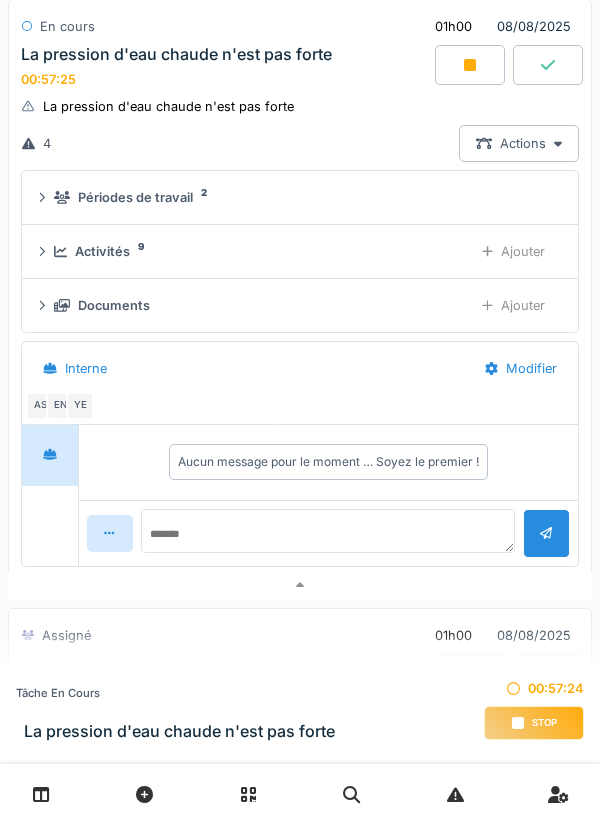 click on "Ajouter" at bounding box center (513, 305) 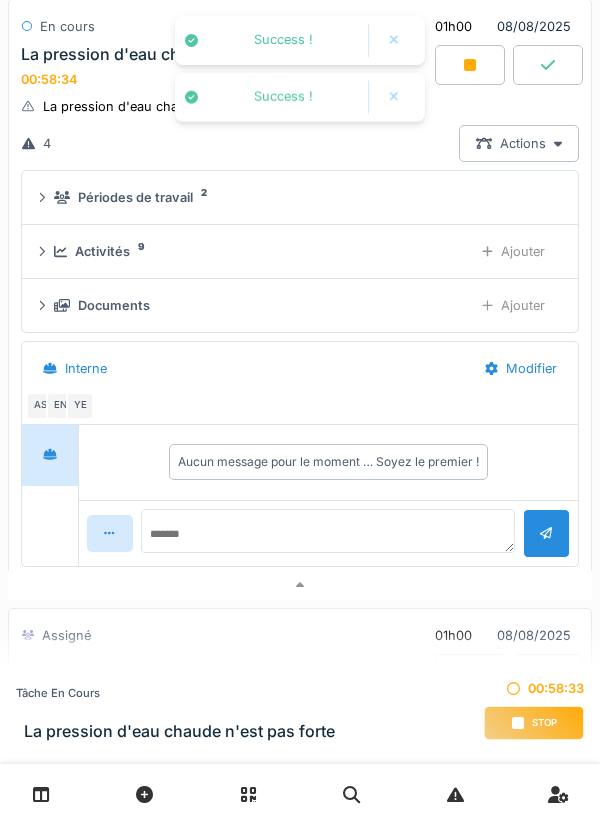 click on "Ajouter" at bounding box center [513, 251] 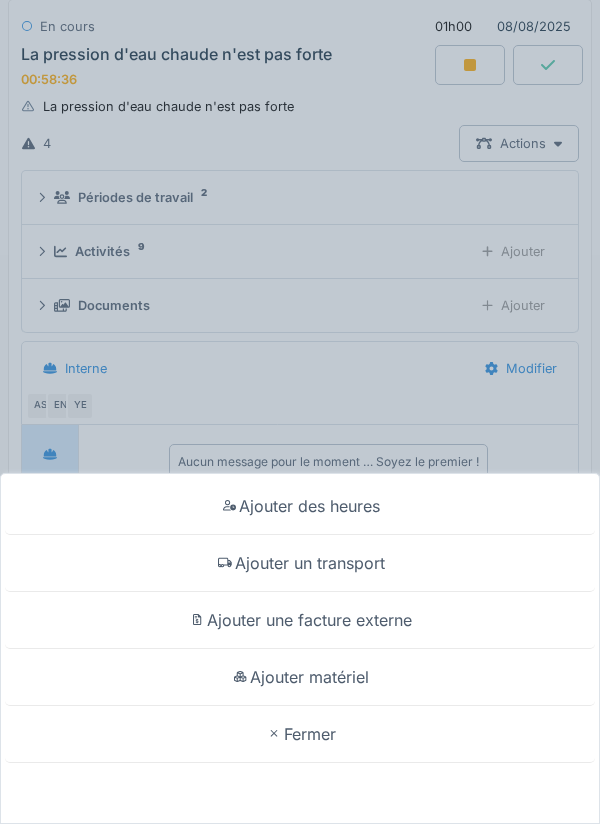 click on "Ajouter matériel" at bounding box center [300, 677] 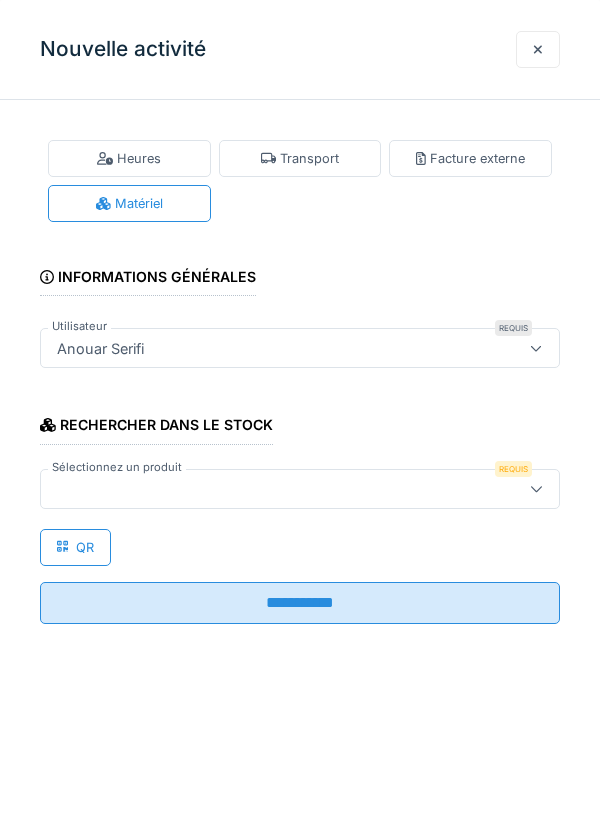 click at bounding box center (267, 489) 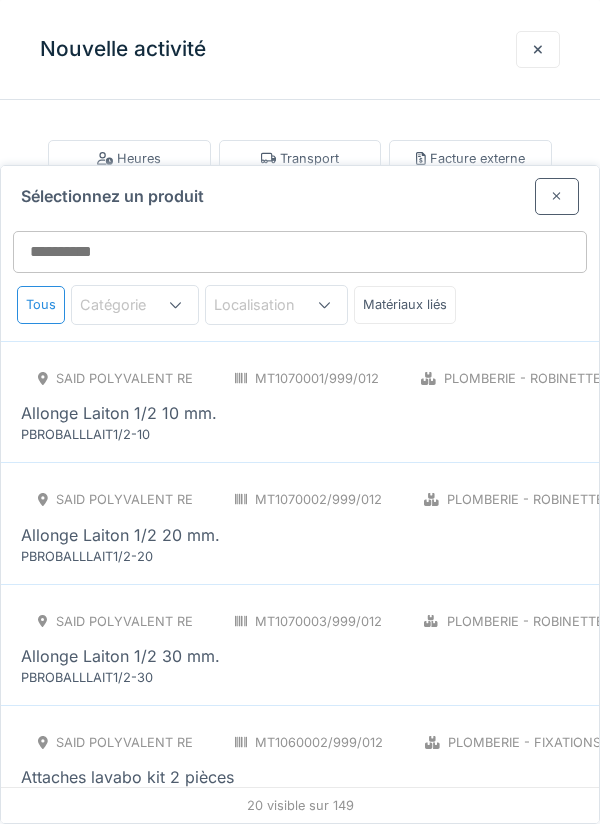 click on "Attaches lavabo kit 2 pièces" at bounding box center (363, 777) 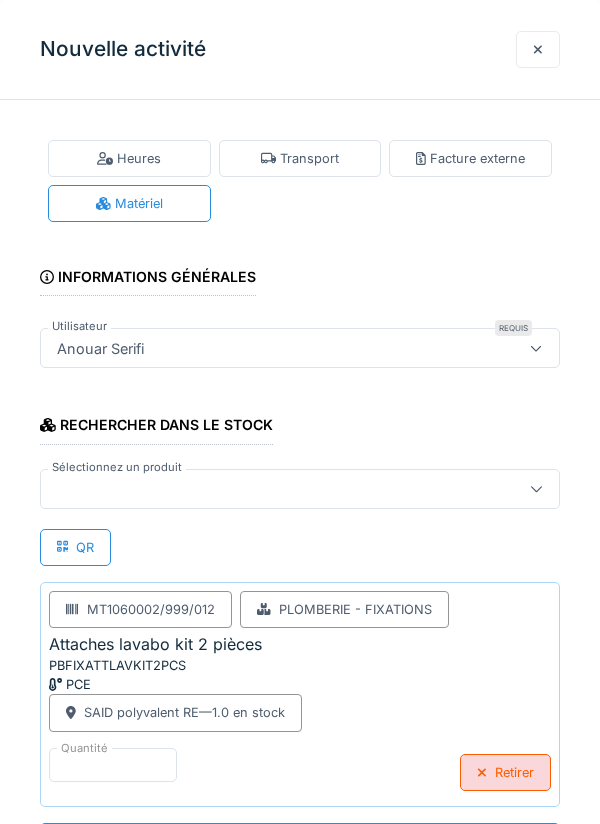 click at bounding box center (300, 489) 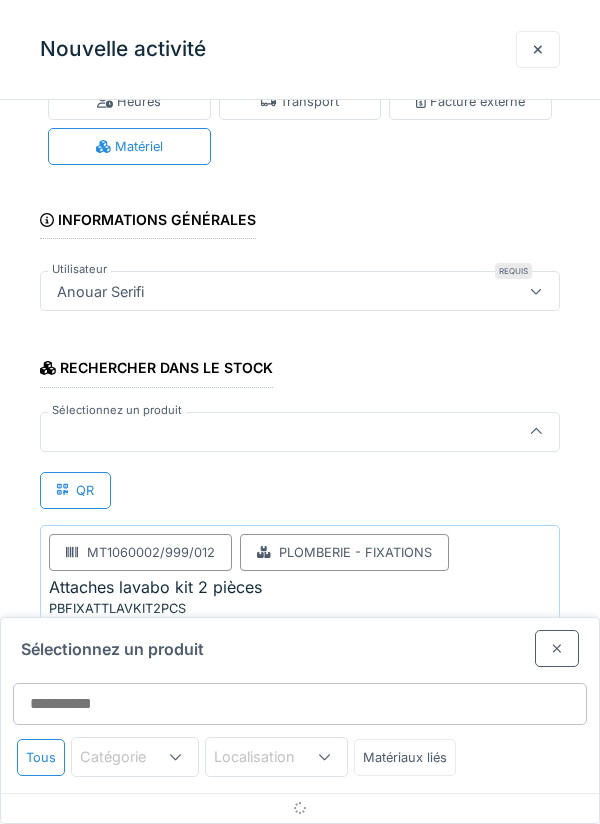 scroll, scrollTop: 76, scrollLeft: 0, axis: vertical 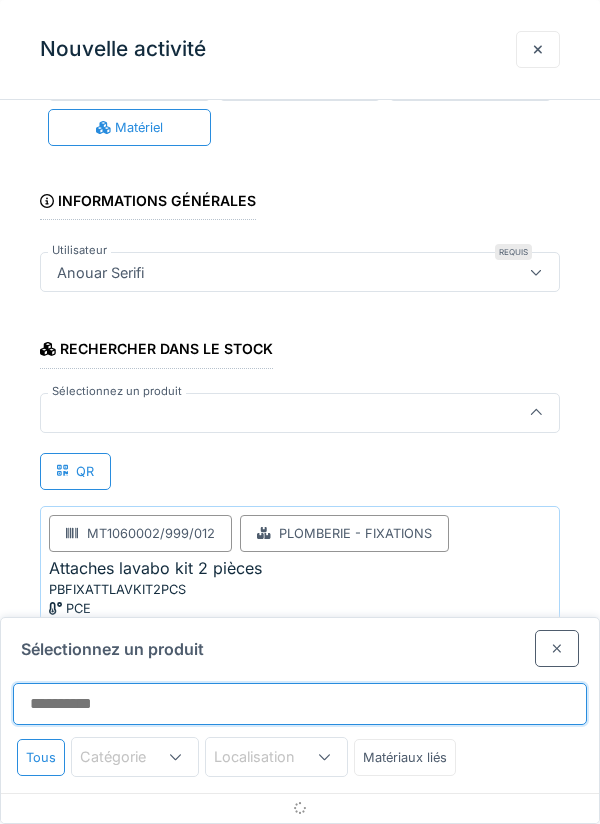 click on "Sélectionnez un produit" at bounding box center [300, 704] 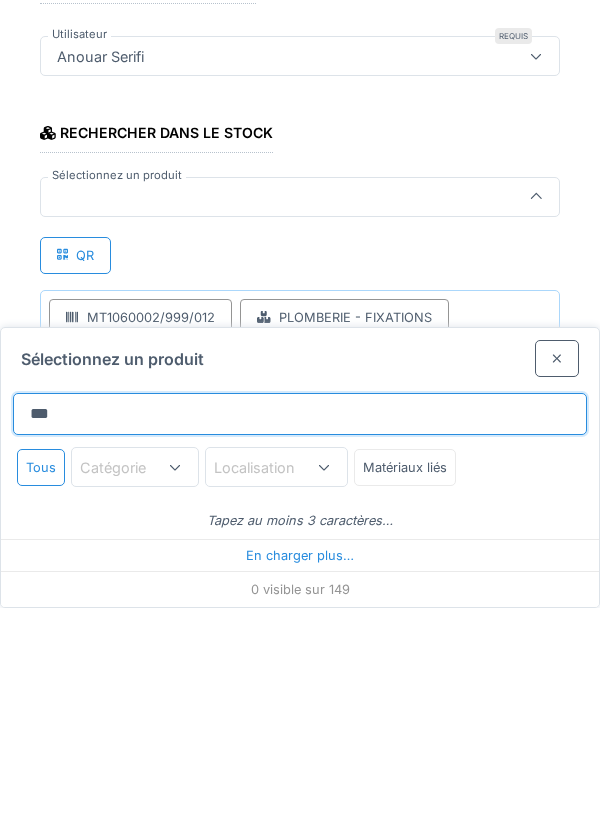 type on "****" 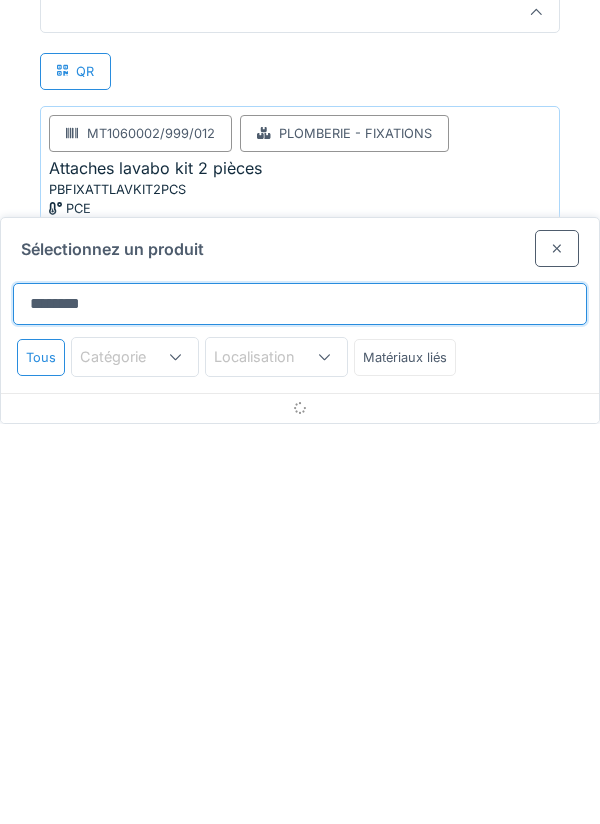 scroll, scrollTop: 97, scrollLeft: 0, axis: vertical 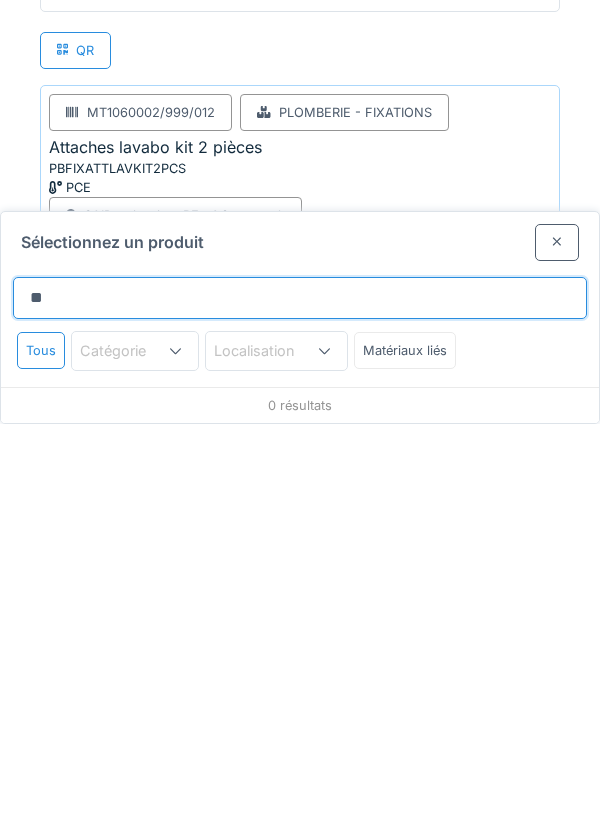 type on "*" 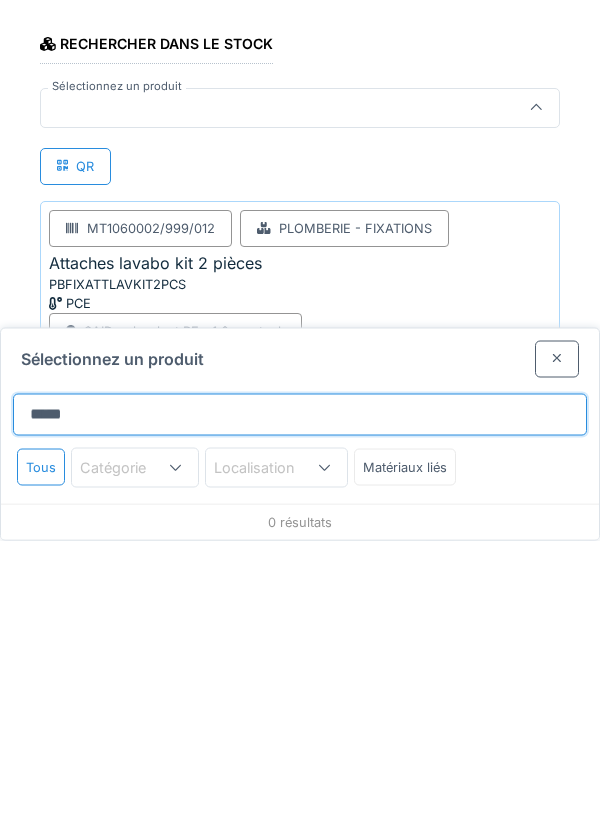 type on "*********" 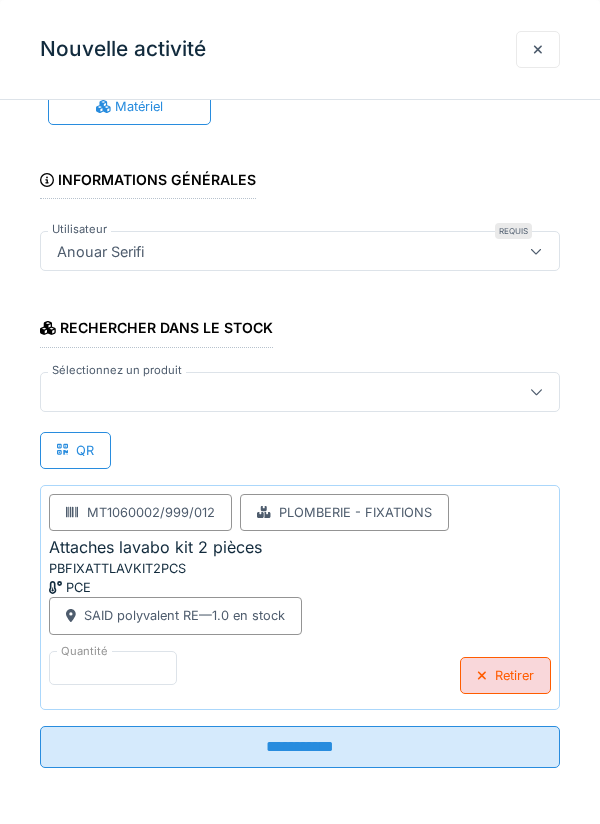 click at bounding box center (267, 392) 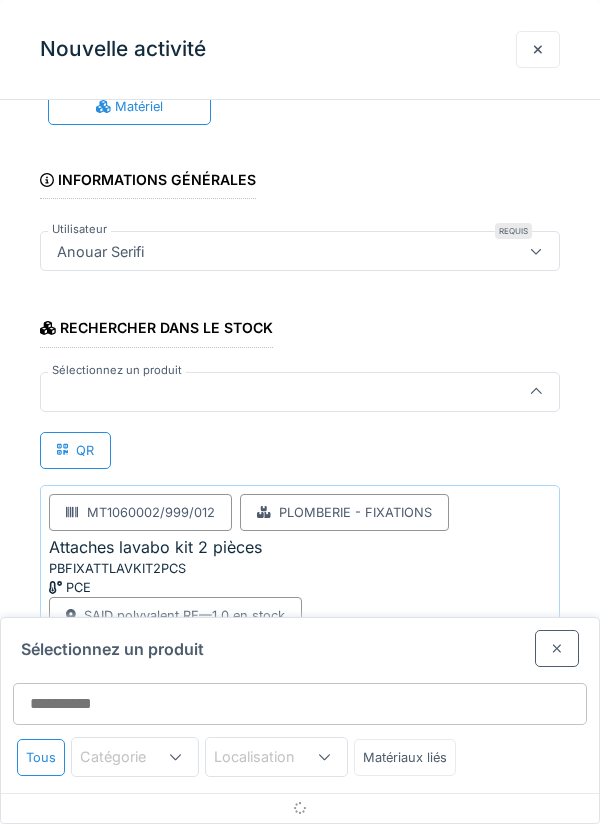 scroll, scrollTop: 76, scrollLeft: 0, axis: vertical 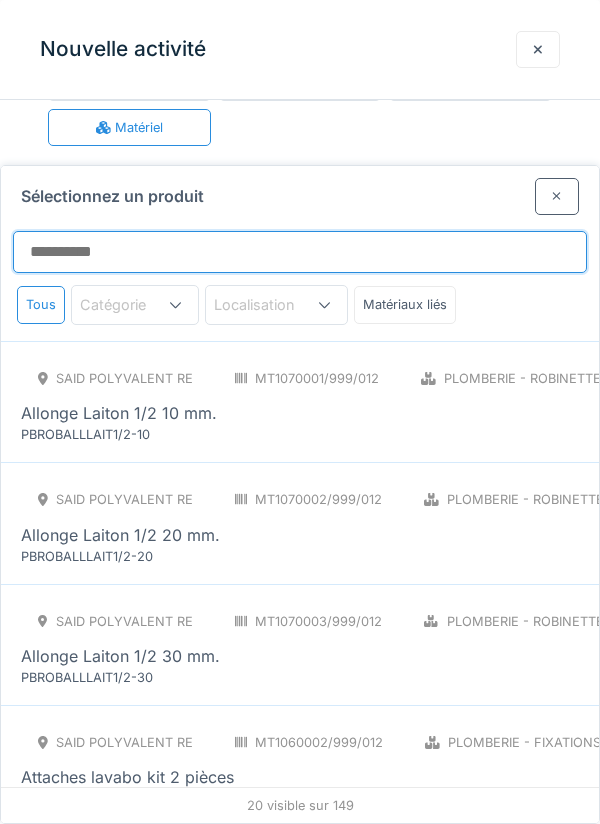 click on "Sélectionnez un produit" at bounding box center (300, 252) 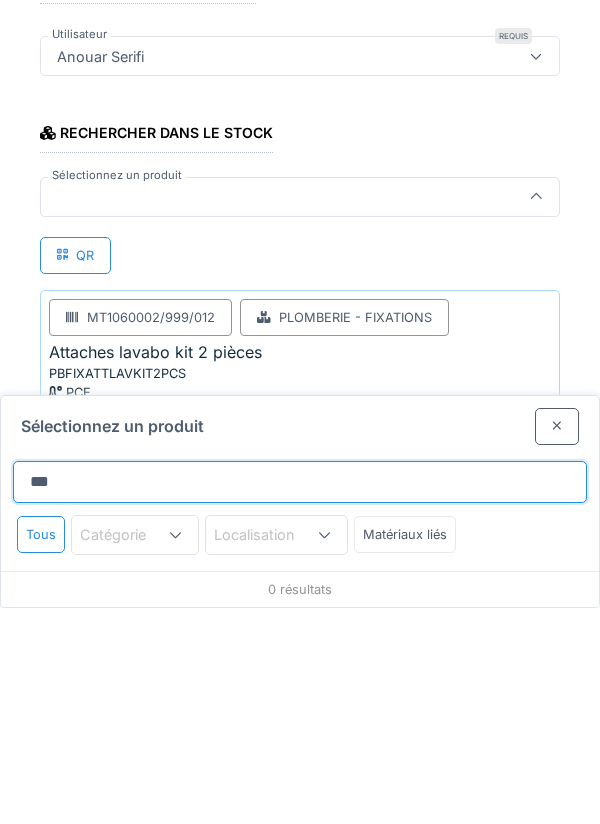 type on "****" 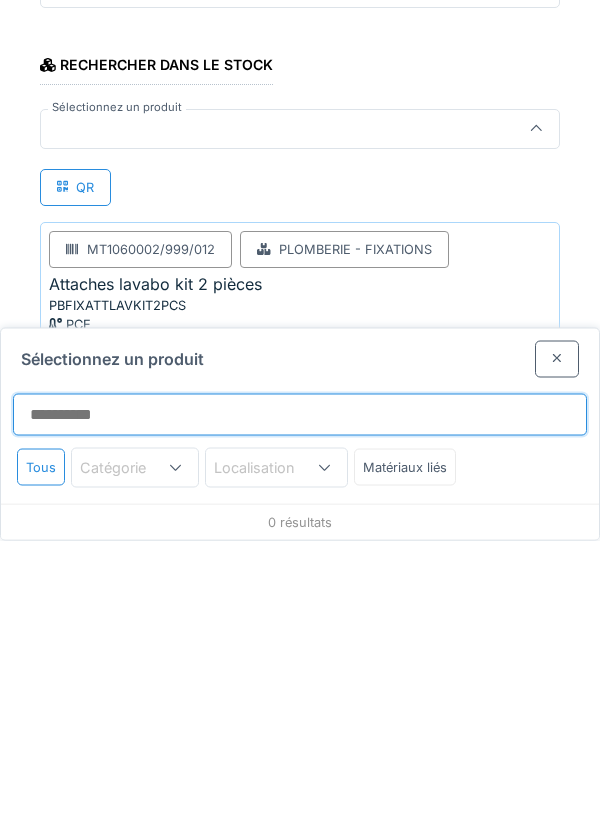 type on "****" 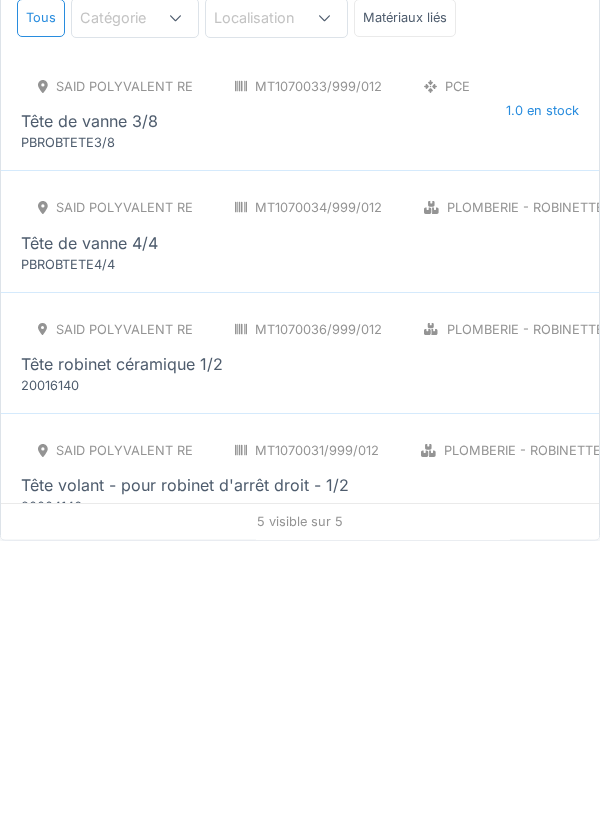 scroll, scrollTop: 6, scrollLeft: 0, axis: vertical 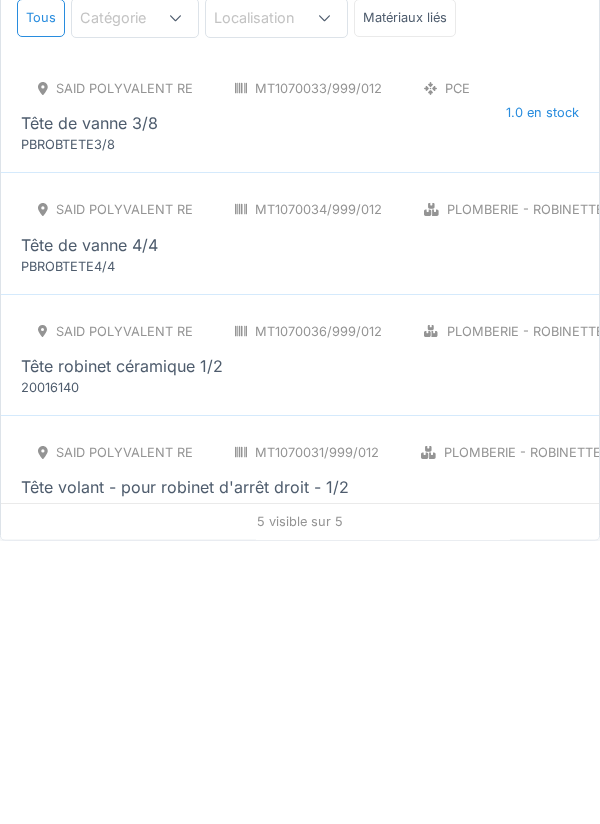 click on "SAID polyvalent RE MT1070036/999/012 Plomberie - Robinetterie PCE Tête robinet céramique 1/2 20016140" at bounding box center (374, 639) 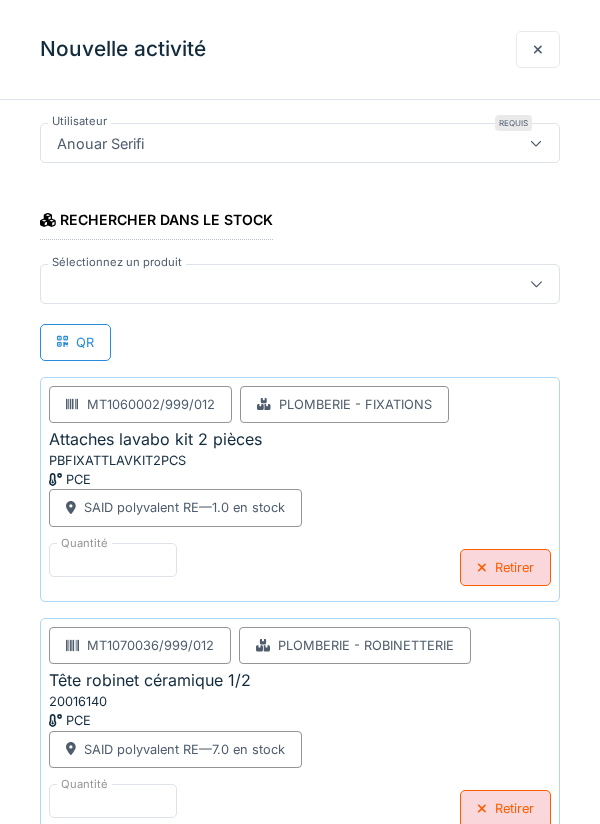 scroll, scrollTop: 201, scrollLeft: 0, axis: vertical 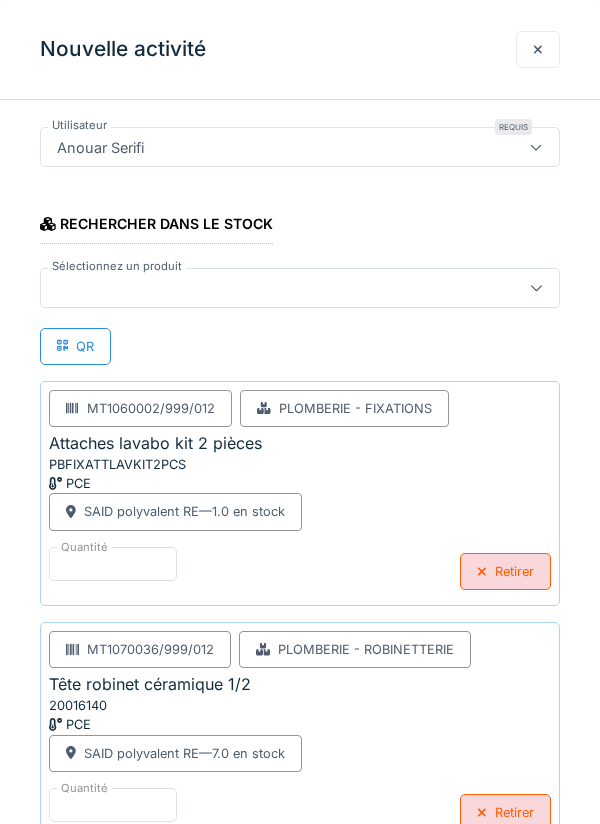 click on "Retirer" at bounding box center [505, 571] 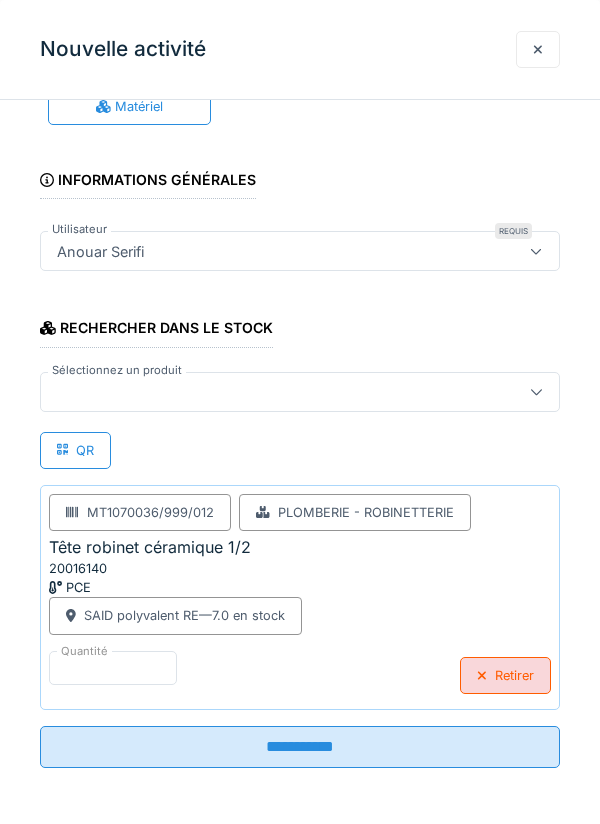 scroll, scrollTop: 1, scrollLeft: 0, axis: vertical 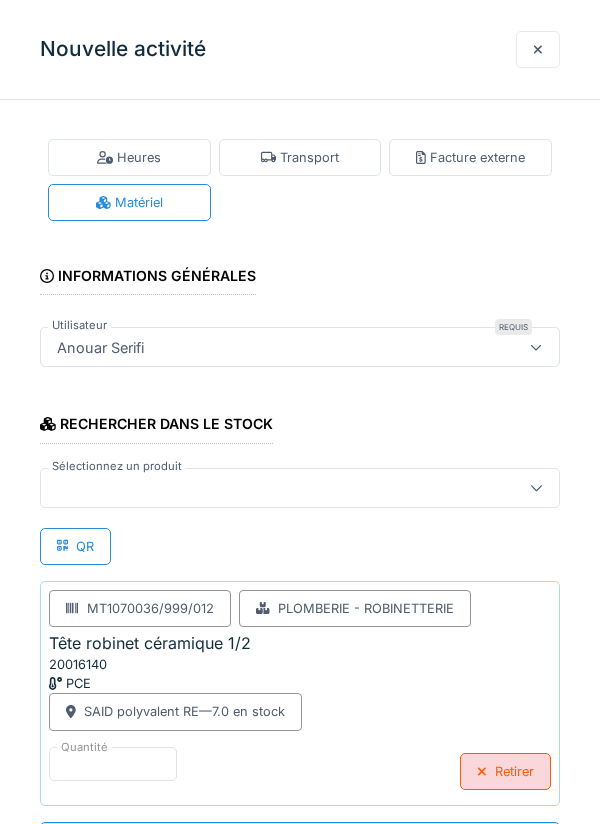 click on "Retirer" at bounding box center (505, 771) 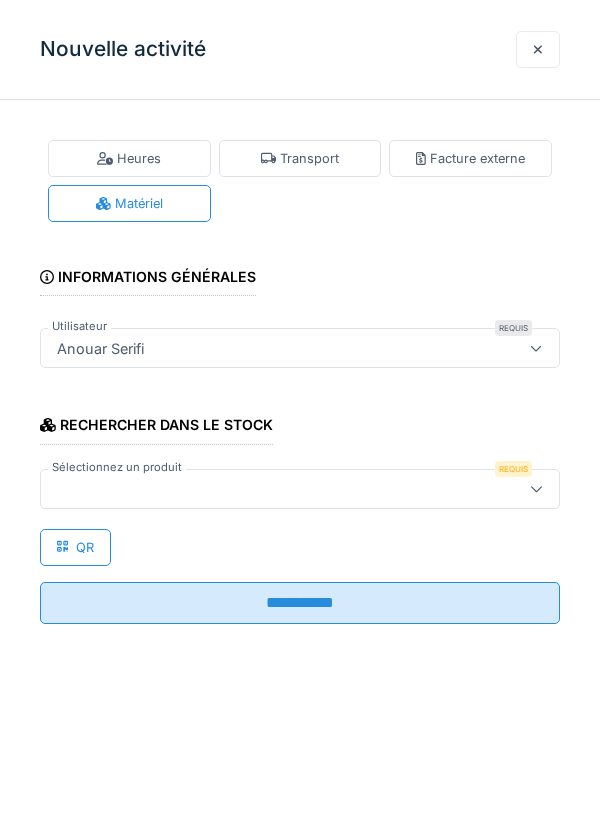 scroll, scrollTop: 0, scrollLeft: 0, axis: both 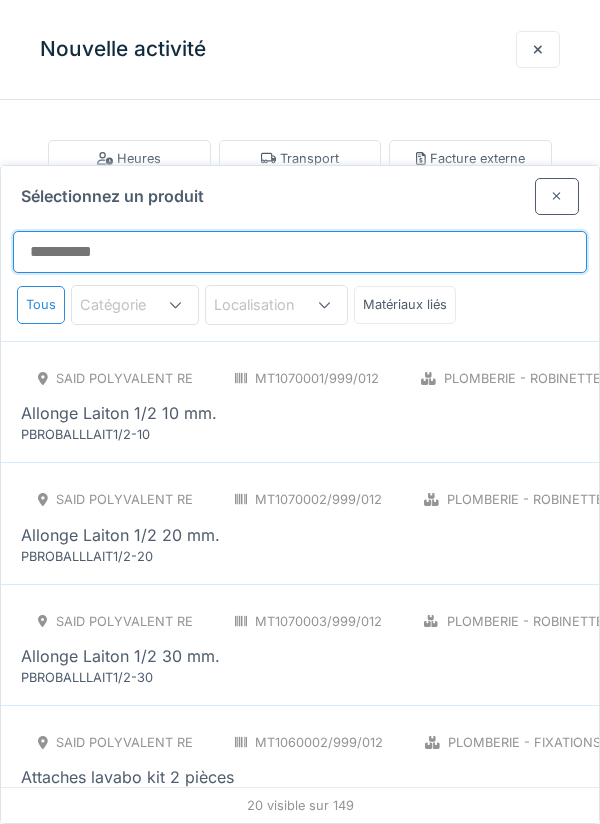 click on "Sélectionnez un produit" at bounding box center [300, 252] 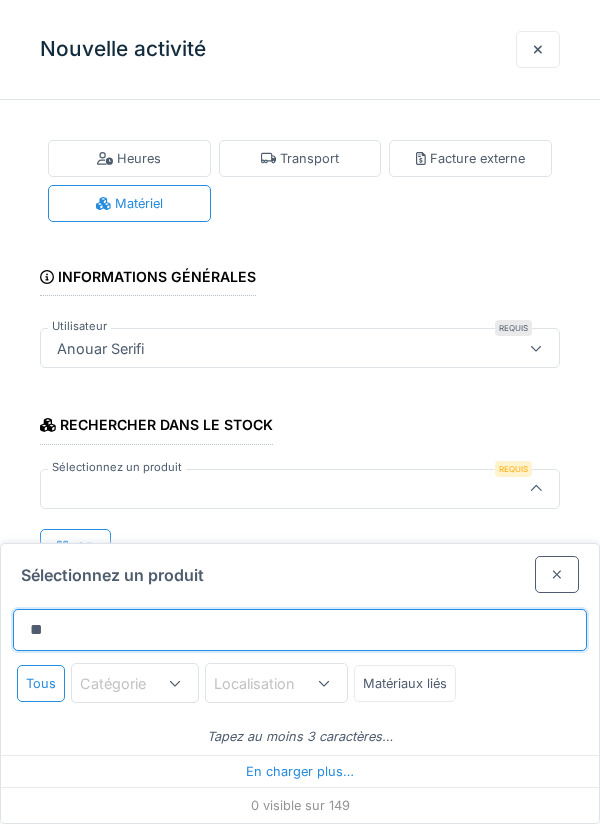 type on "***" 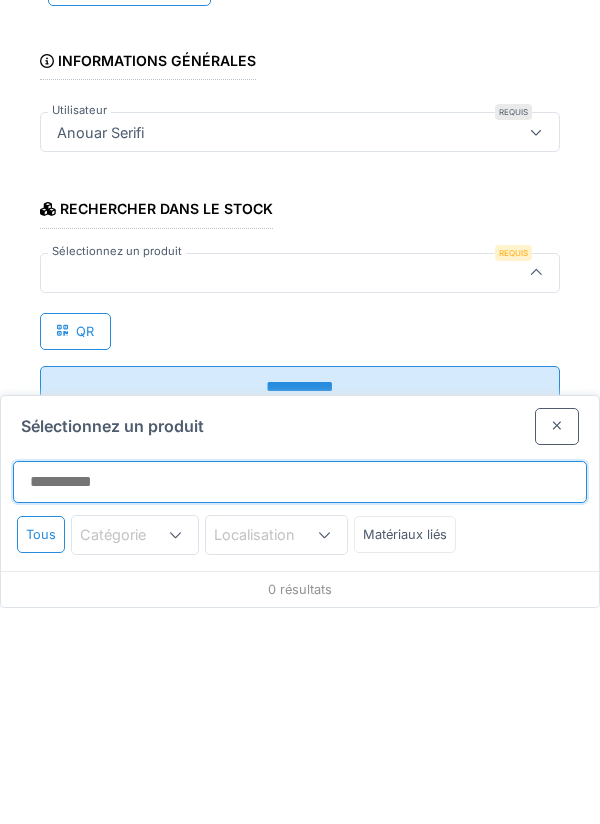 type on "****" 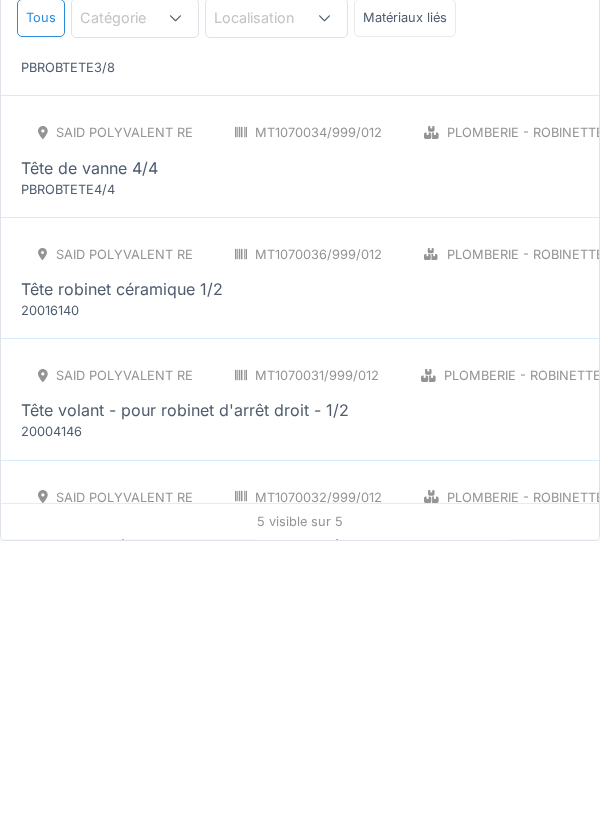 scroll, scrollTop: 84, scrollLeft: 0, axis: vertical 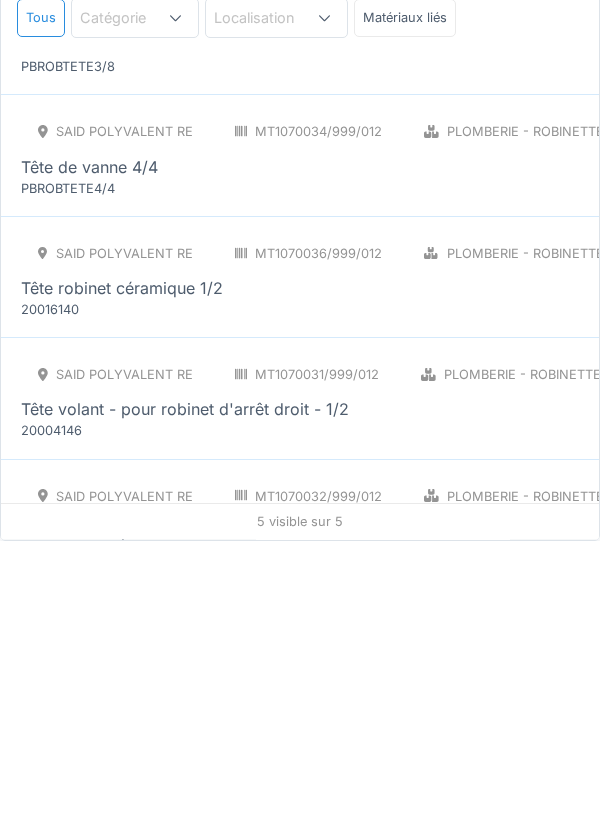 click on "SAID polyvalent RE MT1070036/999/012 Plomberie - Robinetterie PCE Tête robinet céramique 1/2 20016140" at bounding box center (374, 561) 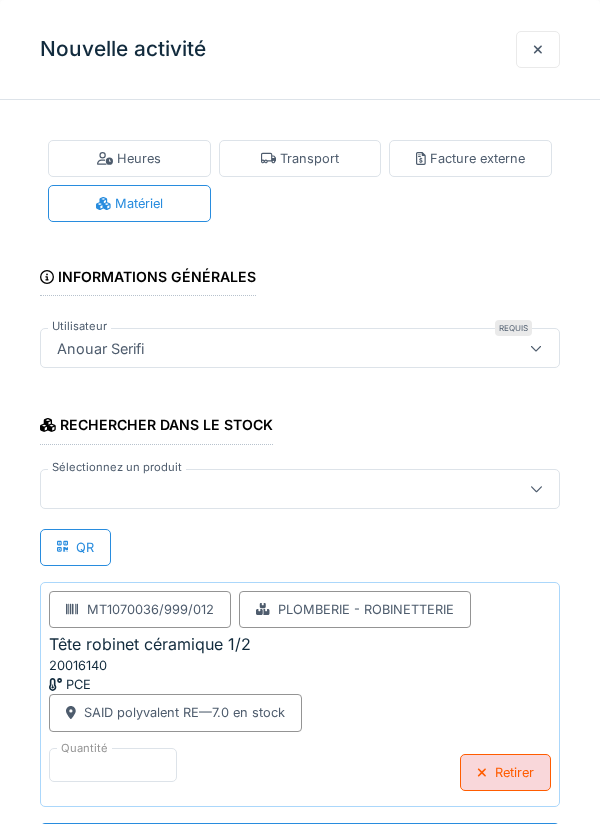 scroll, scrollTop: 1, scrollLeft: 0, axis: vertical 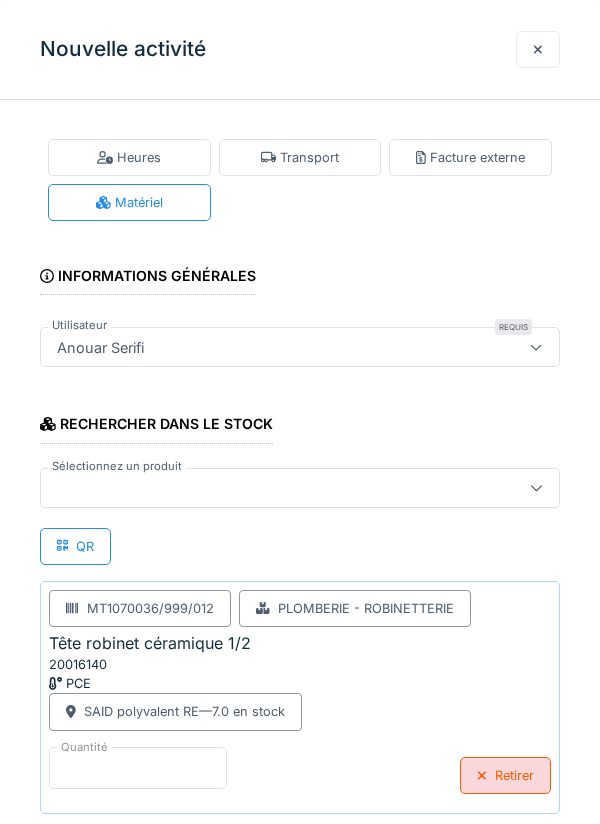 click on "*" at bounding box center [138, 768] 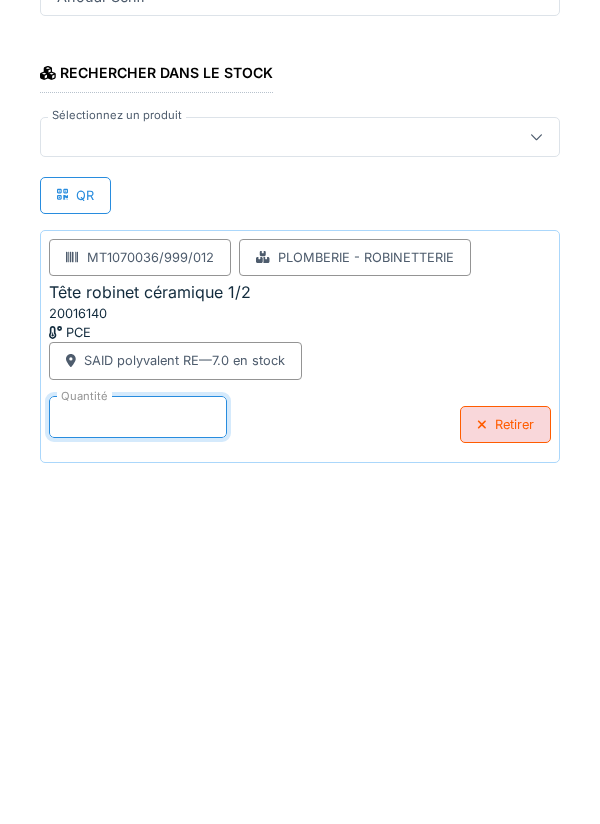 scroll, scrollTop: 104, scrollLeft: 0, axis: vertical 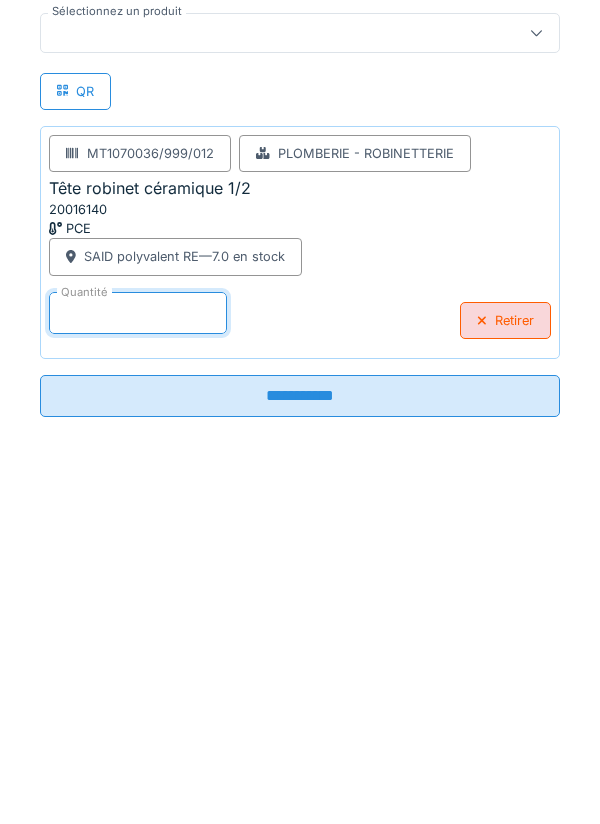 type on "*" 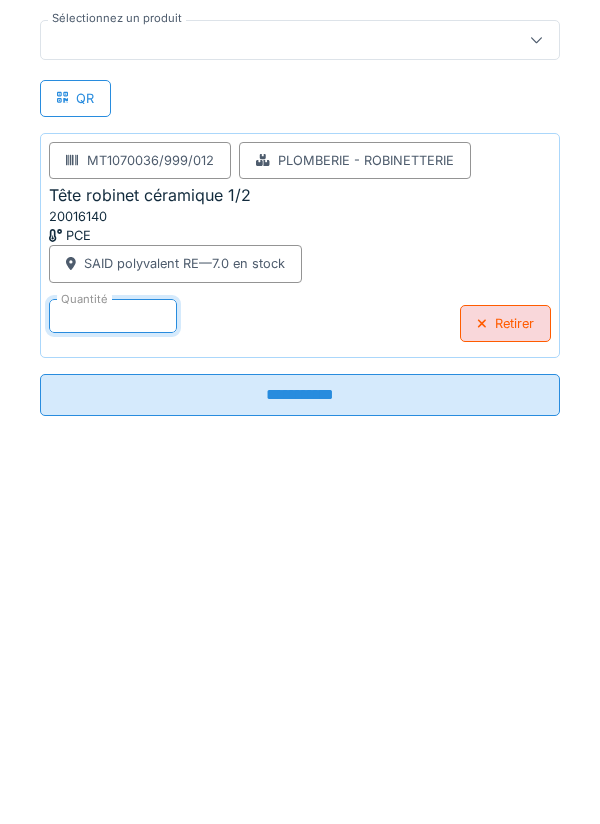 click on "**********" at bounding box center [300, 747] 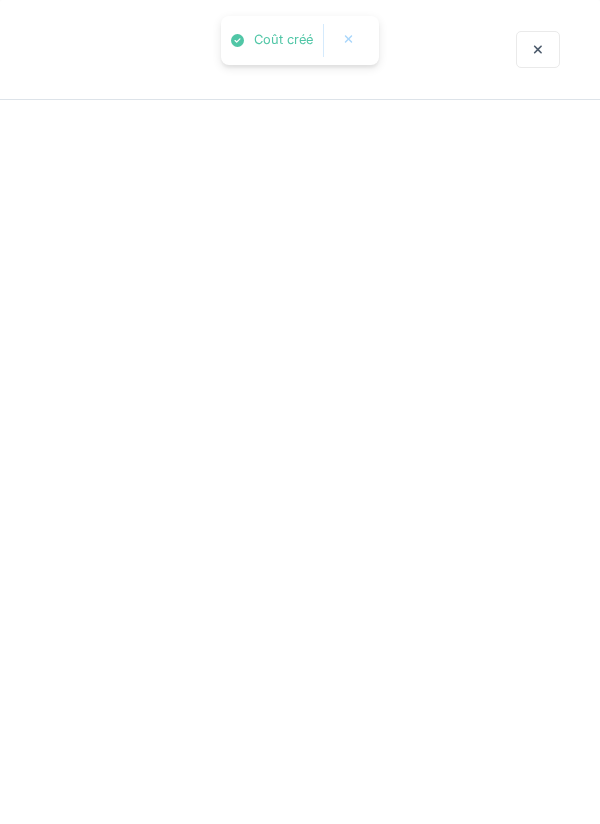 scroll, scrollTop: 0, scrollLeft: 0, axis: both 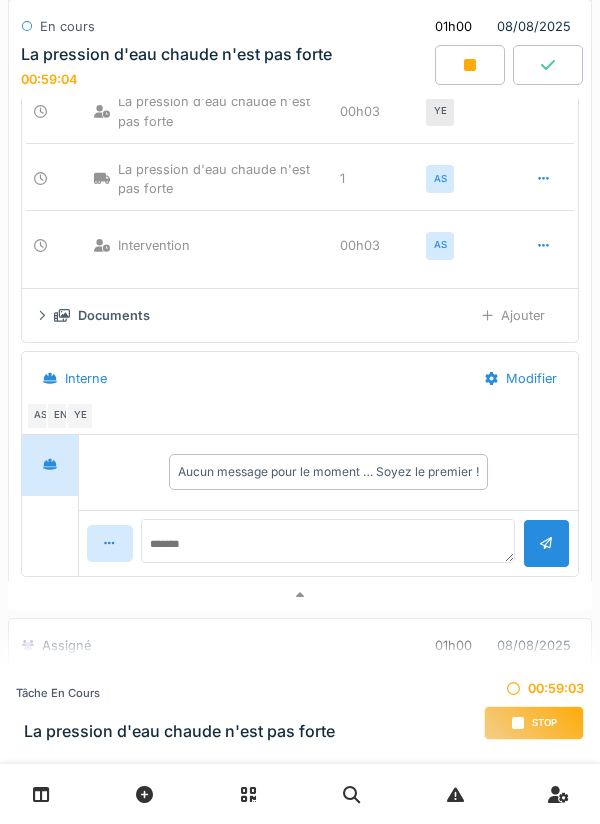 click on "Documents" at bounding box center (255, 315) 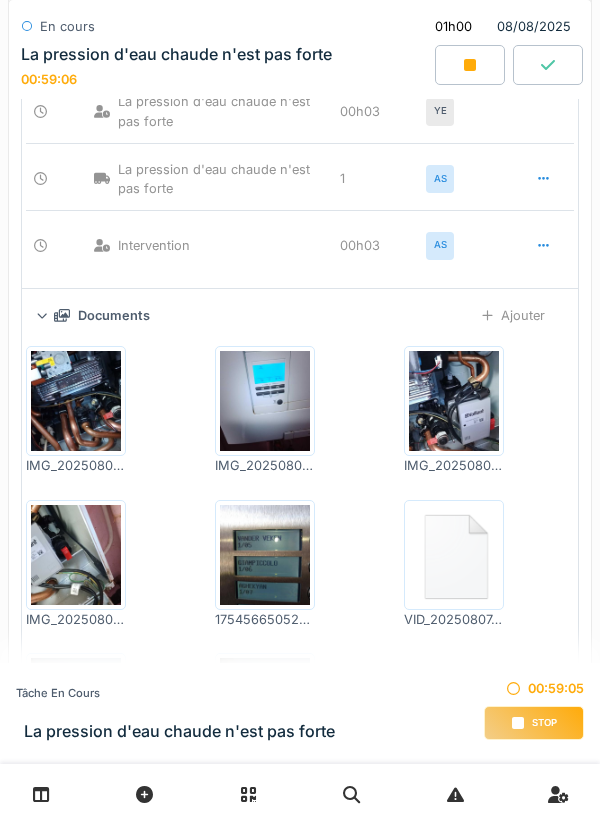 click on "Documents" at bounding box center [255, 315] 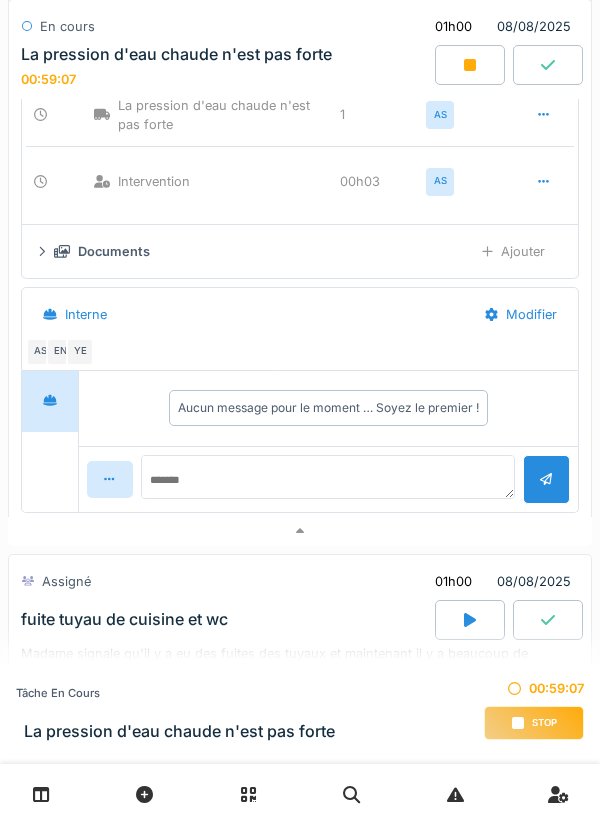 click at bounding box center [300, 531] 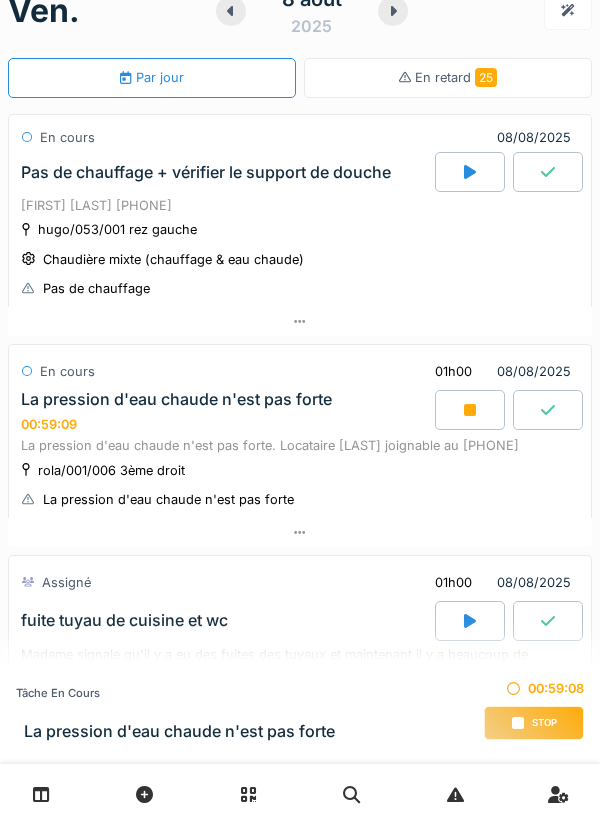 scroll, scrollTop: 0, scrollLeft: 0, axis: both 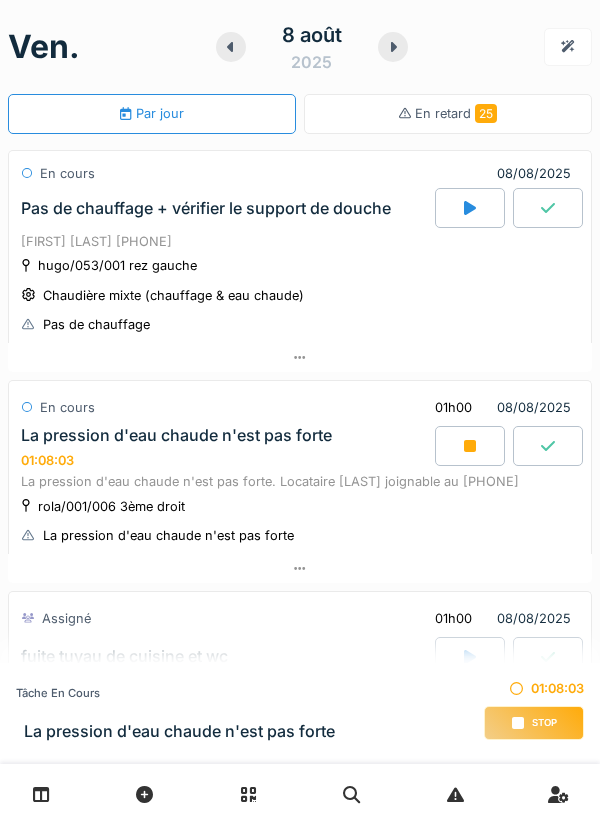 click on "Stop" at bounding box center [544, 723] 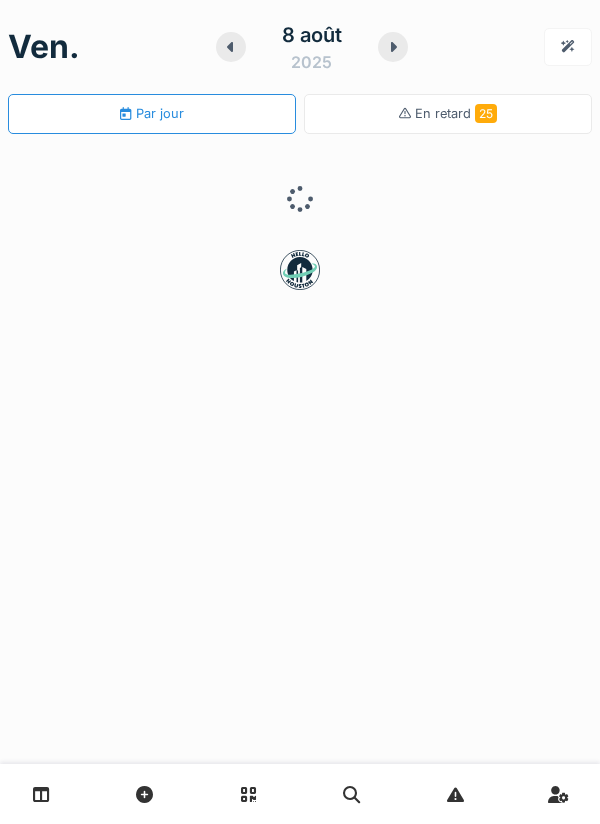 scroll, scrollTop: 0, scrollLeft: 0, axis: both 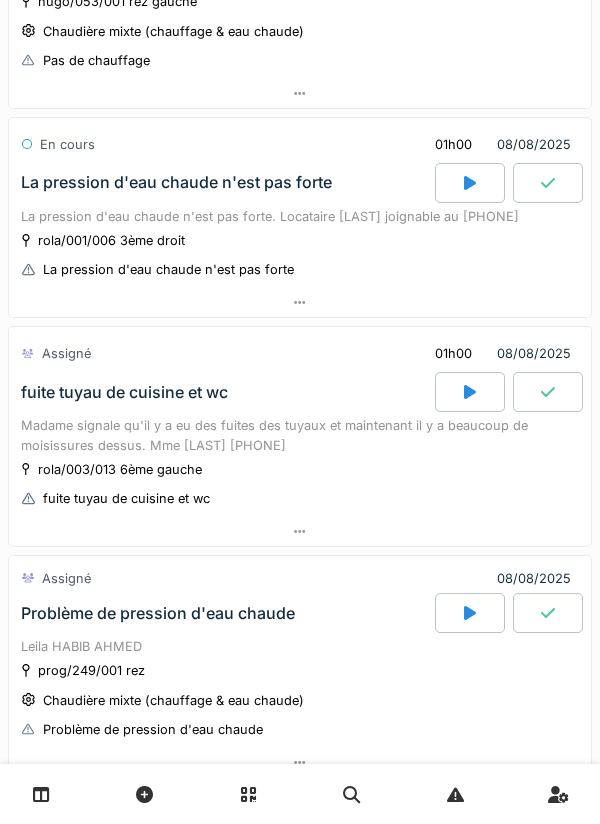 click at bounding box center [470, 392] 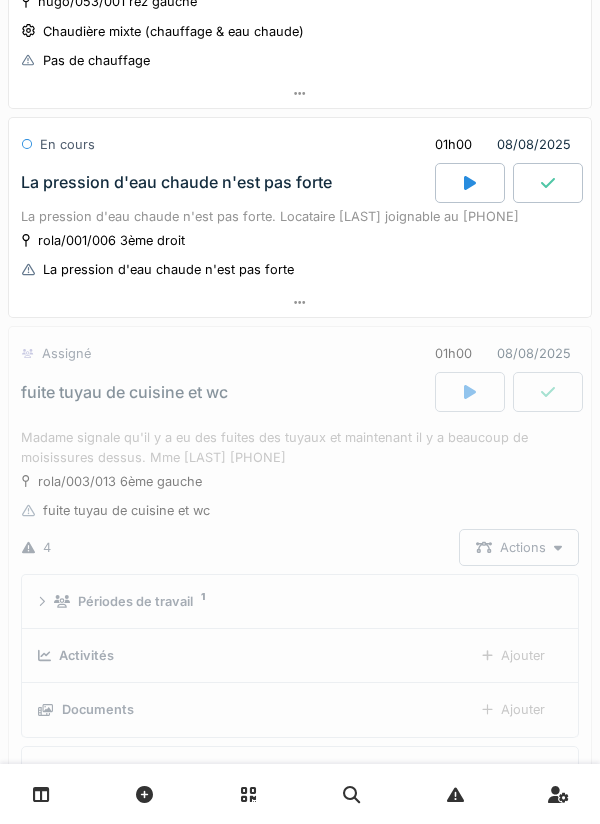 scroll, scrollTop: 529, scrollLeft: 0, axis: vertical 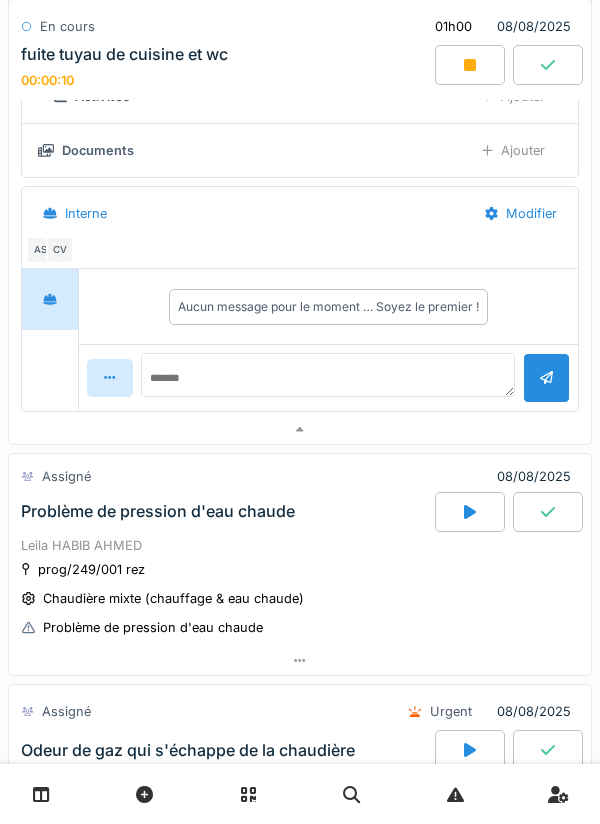 click at bounding box center [300, 430] 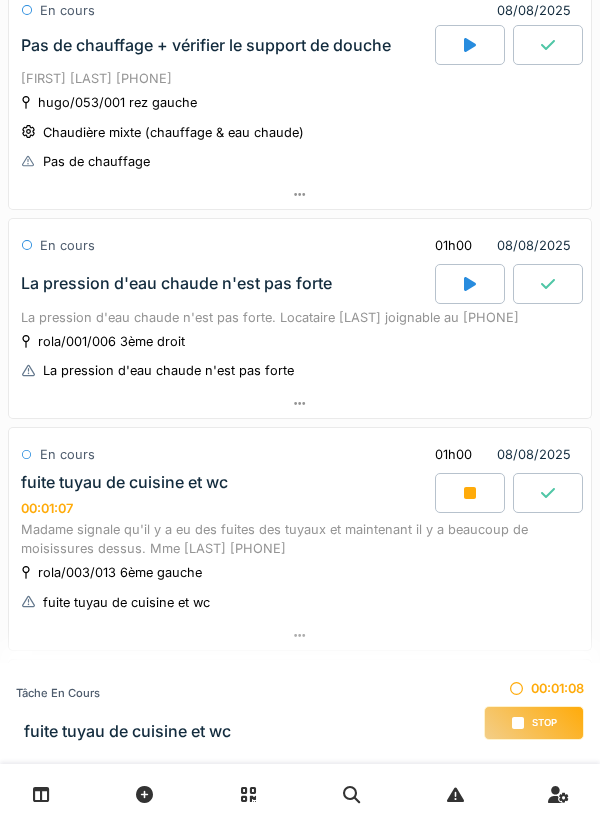 scroll, scrollTop: 163, scrollLeft: 0, axis: vertical 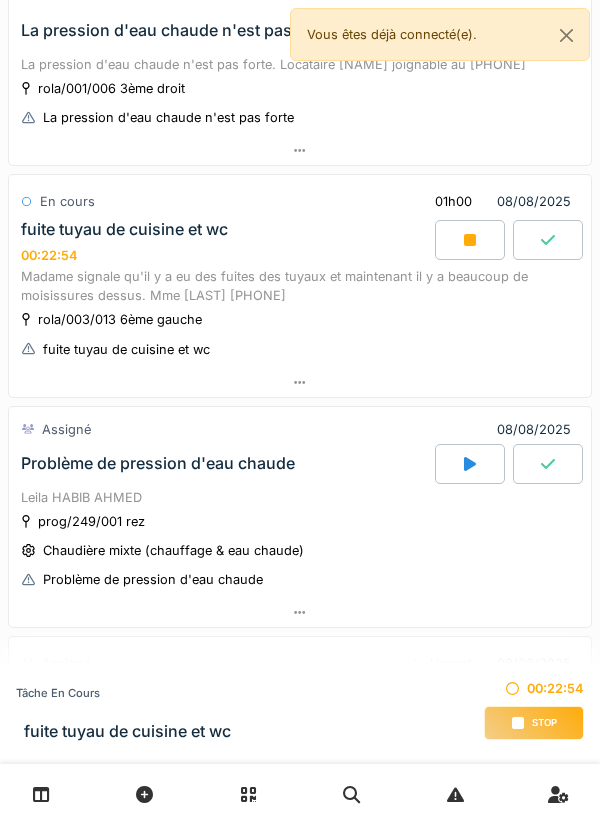 click at bounding box center [300, 382] 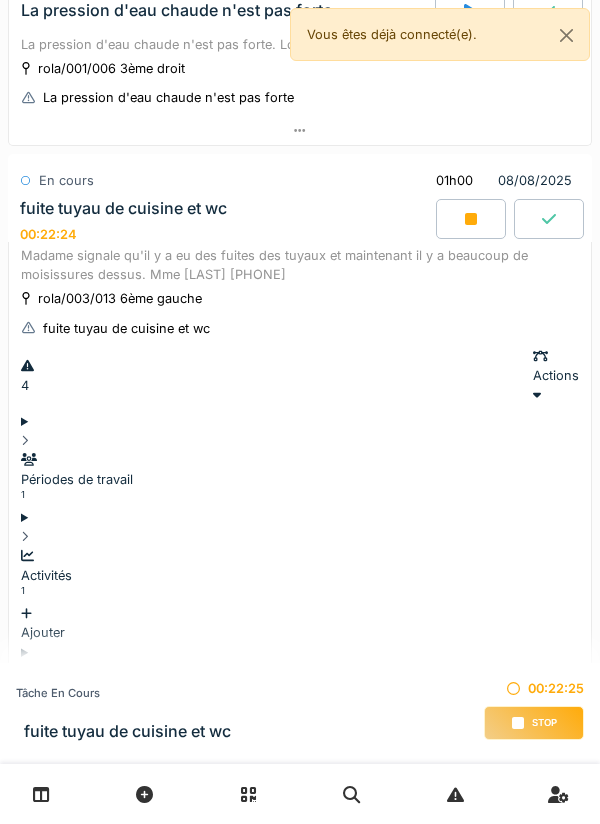 scroll, scrollTop: 435, scrollLeft: 0, axis: vertical 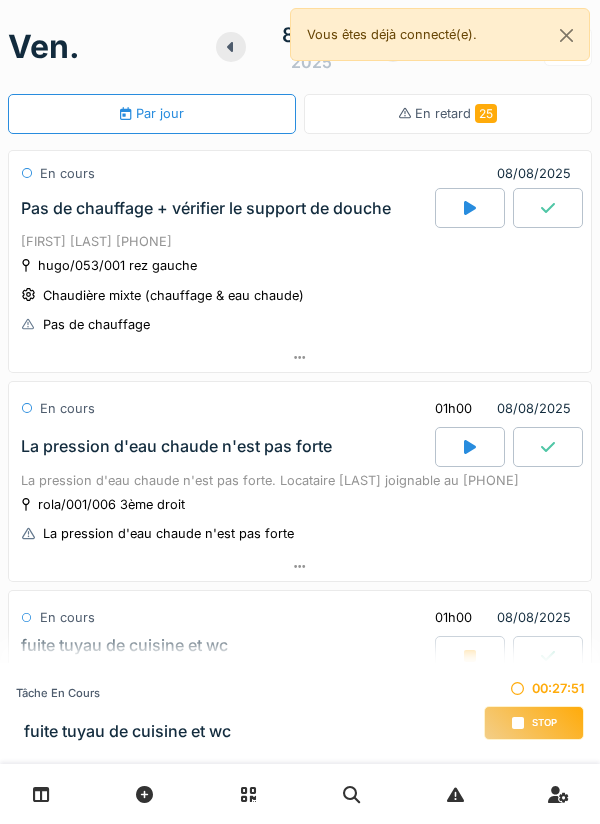 click on "Stop" at bounding box center [544, 723] 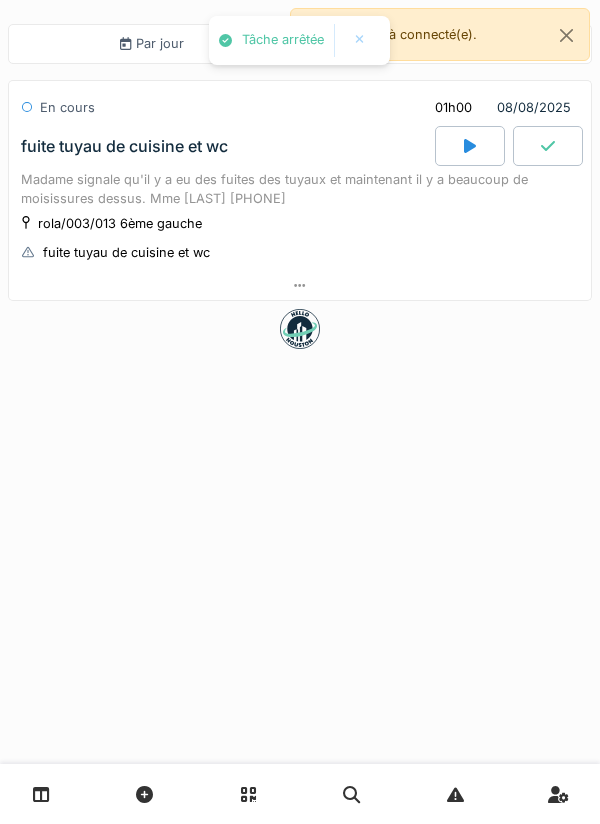 click on "Par jour   En retard   25 En cours 01h00 08/08/2025 fuite tuyau de cuisine et wc  Madame signale qu'il y a eu des fuites des tuyaux et maintenant il y a beaucoup de moisissures dessus. Mme BENMEZIAN 0483.18.52.68 rola/003/013 6ème gauche fuite tuyau de cuisine et wc" at bounding box center [300, 412] 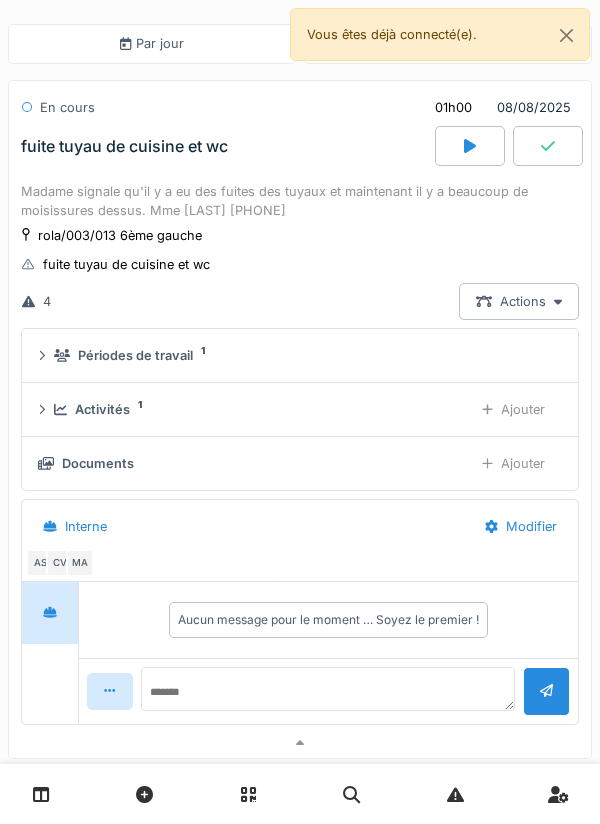 click on "Activités 1" at bounding box center (255, 409) 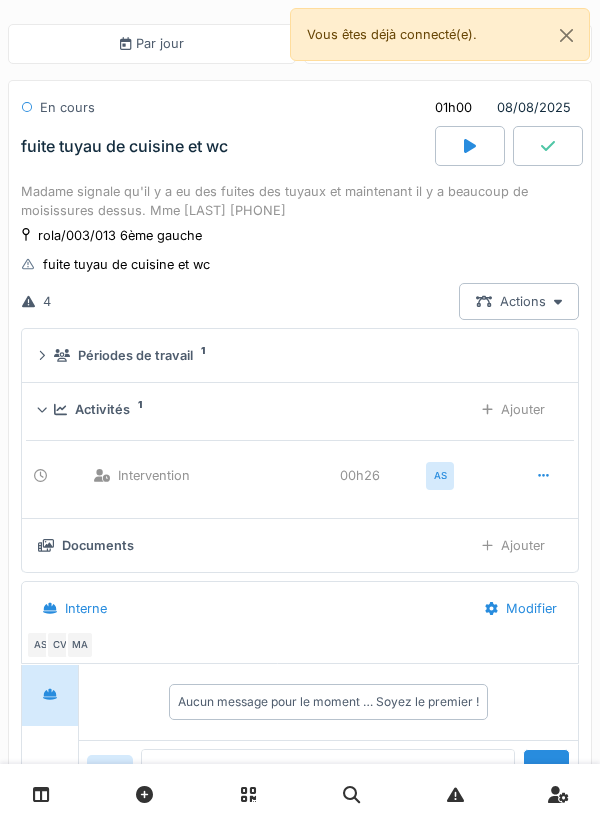 click on "Activités 1 Ajouter" at bounding box center [300, 409] 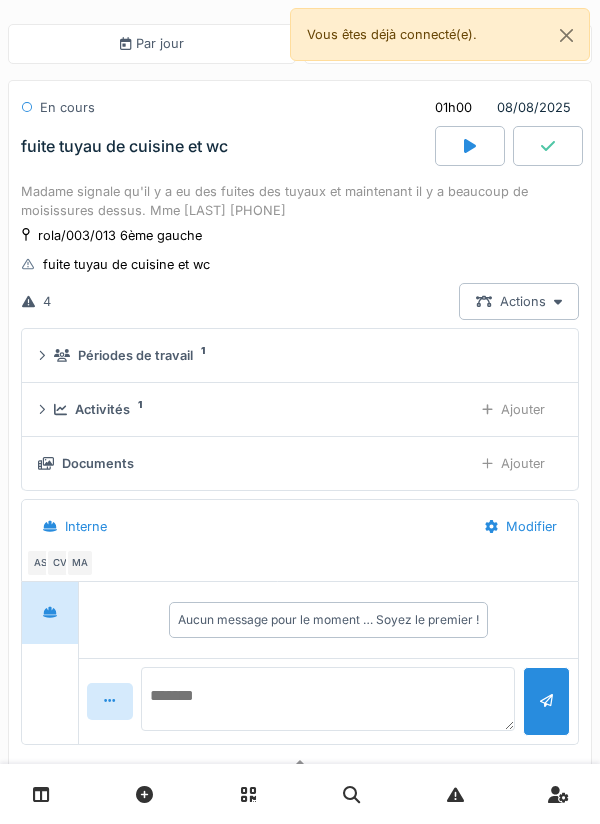 click at bounding box center [328, 699] 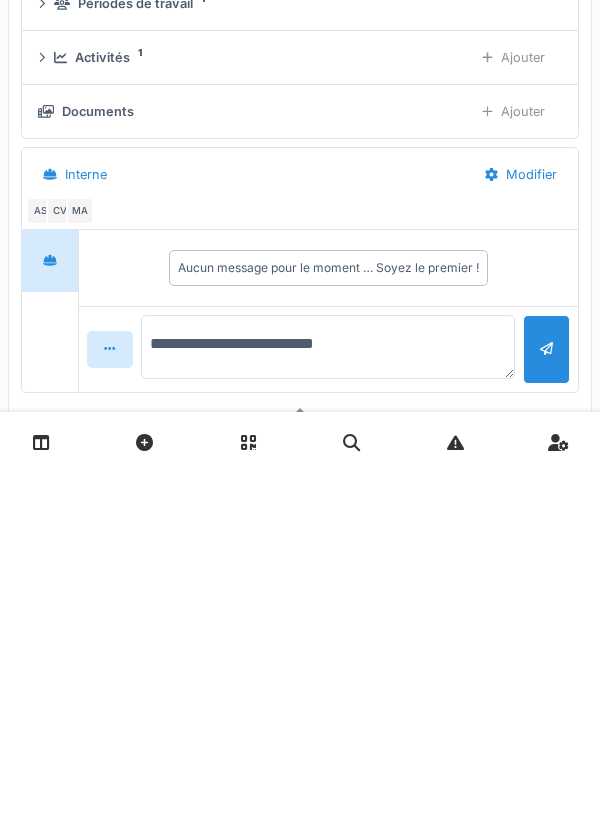 click on "**********" at bounding box center [328, 699] 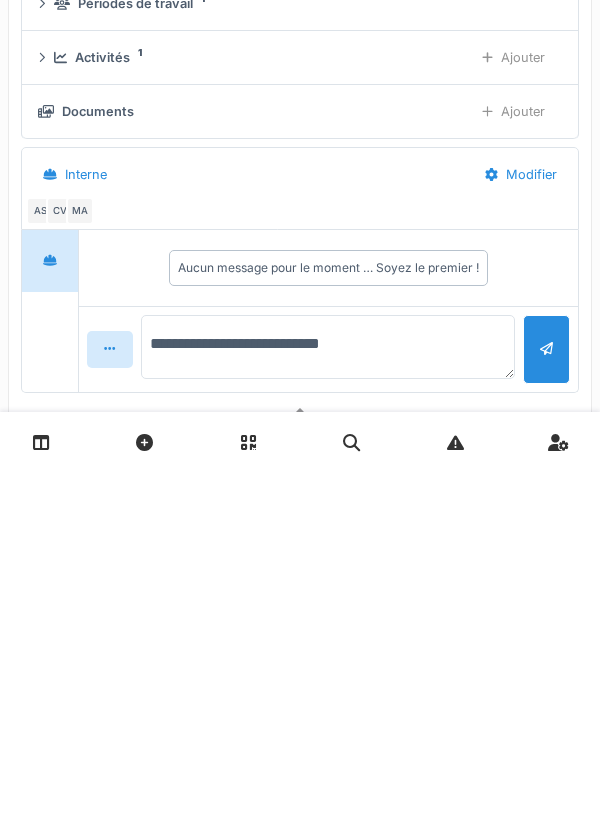 click on "**********" at bounding box center [328, 699] 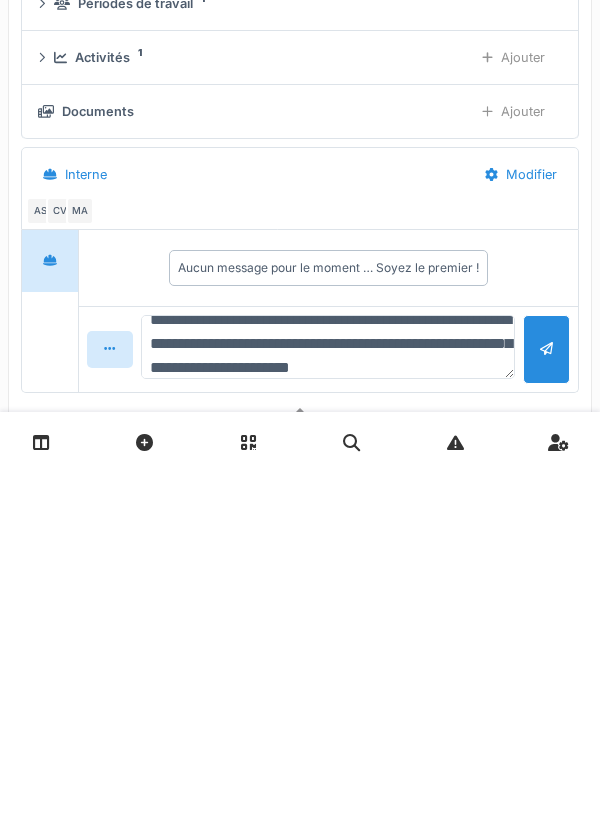 scroll, scrollTop: 48, scrollLeft: 0, axis: vertical 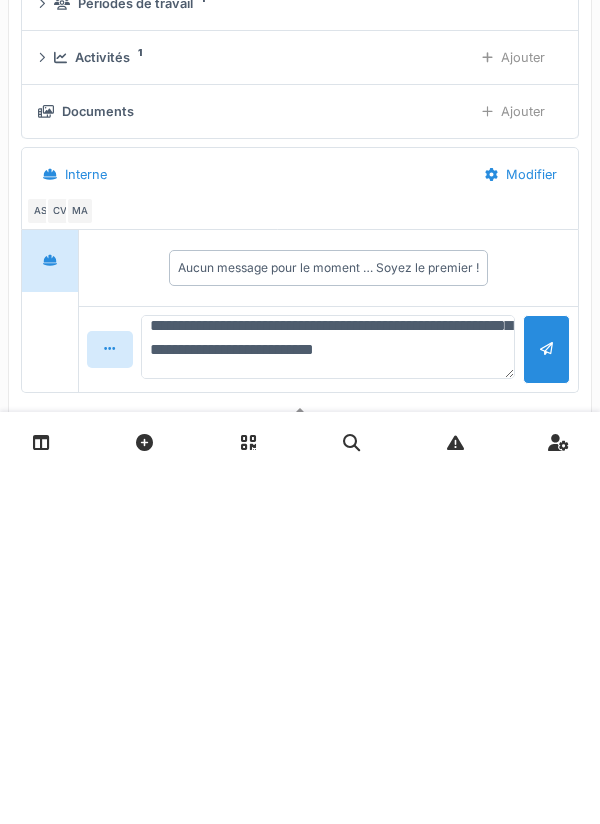 click on "**********" at bounding box center [328, 699] 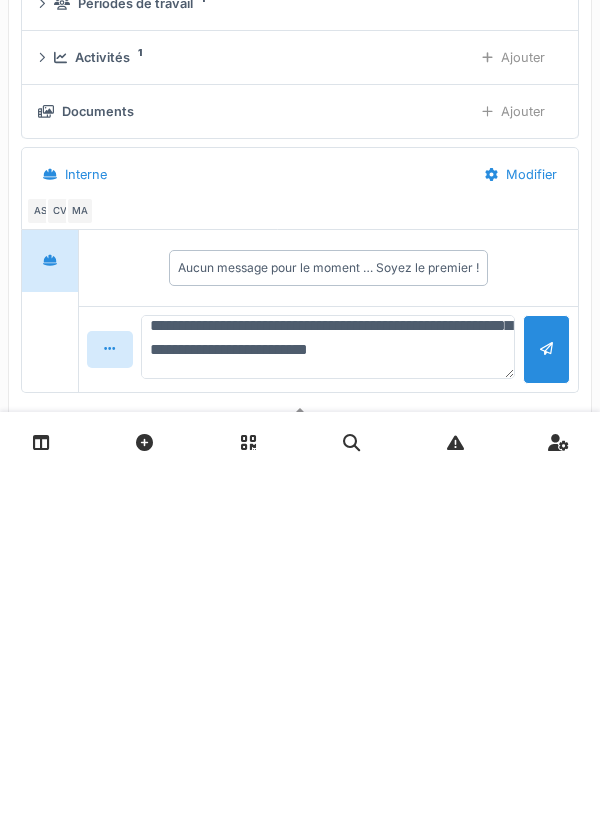 click on "**********" at bounding box center [328, 699] 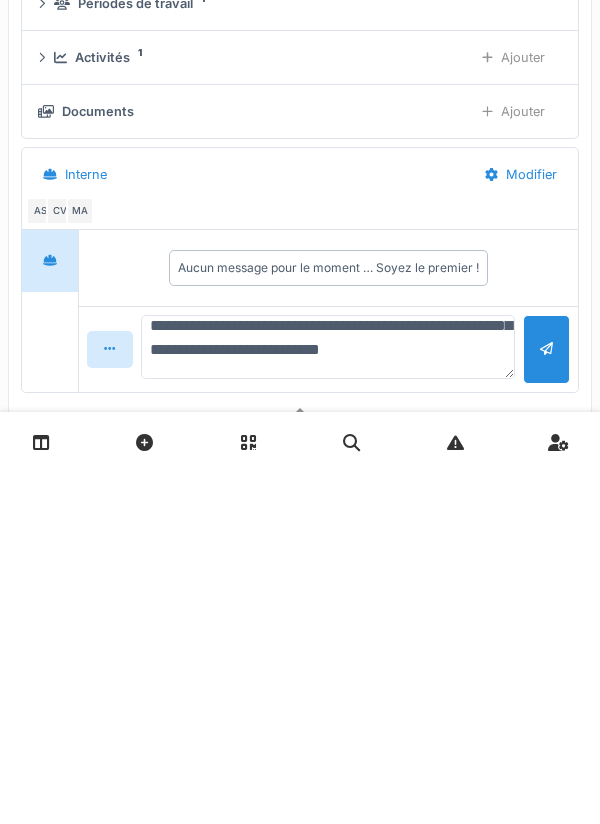 type on "**********" 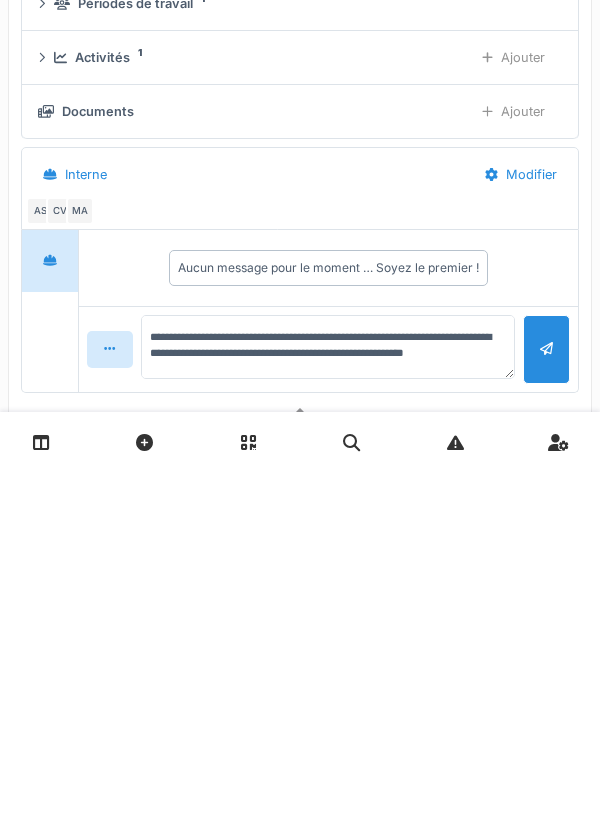 click at bounding box center [546, 701] 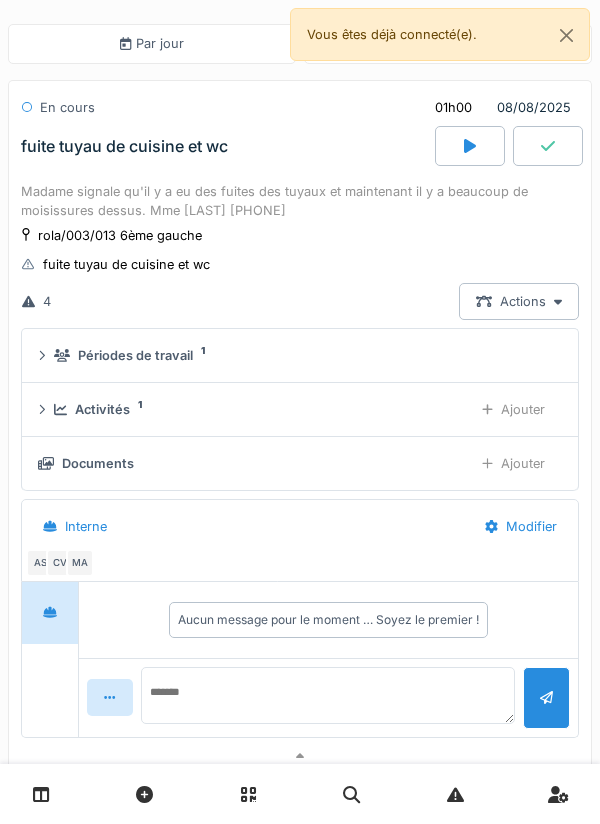 scroll, scrollTop: 0, scrollLeft: 0, axis: both 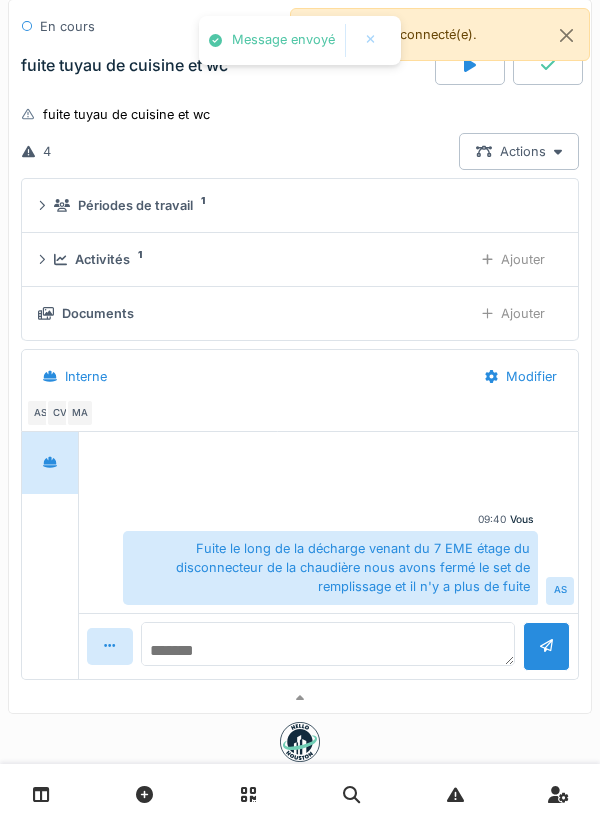 click at bounding box center [328, 644] 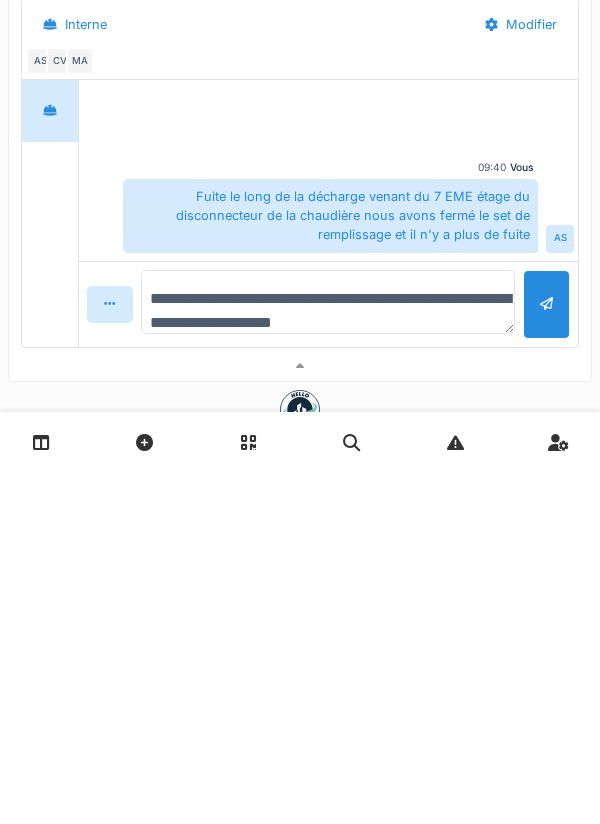 click on "**********" at bounding box center (328, 654) 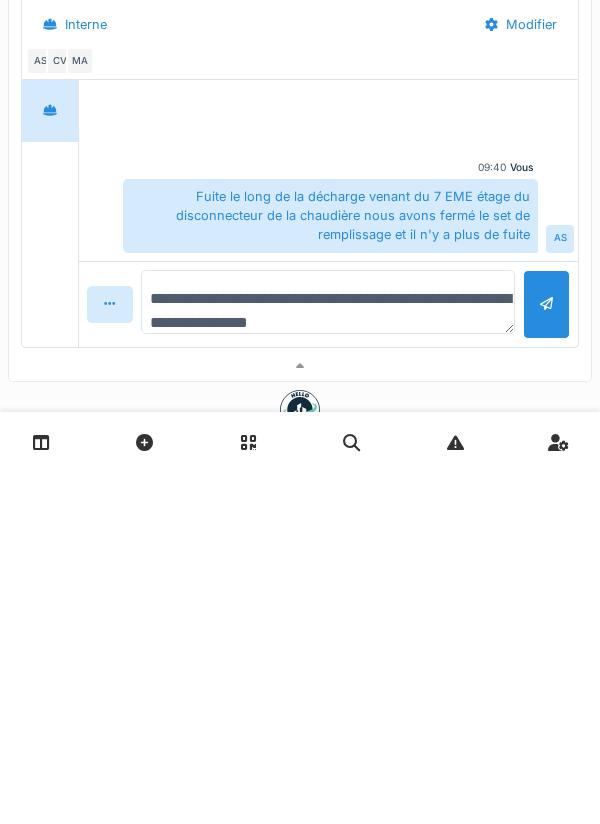 type on "**********" 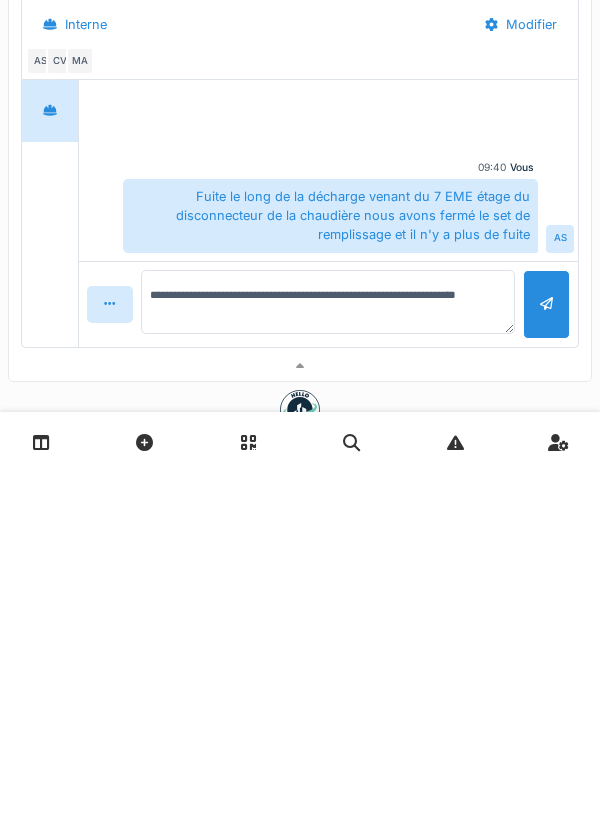 click at bounding box center [546, 656] 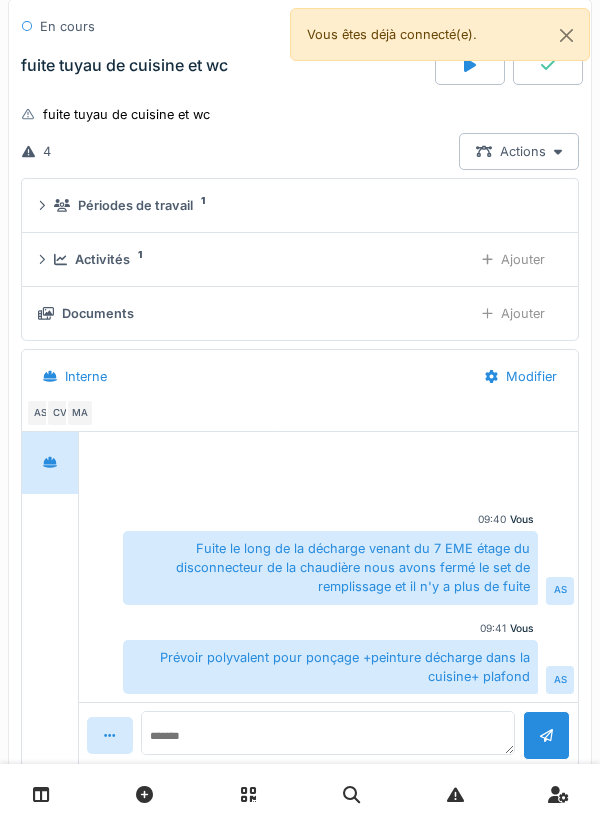 click on "Ajouter" at bounding box center [513, 313] 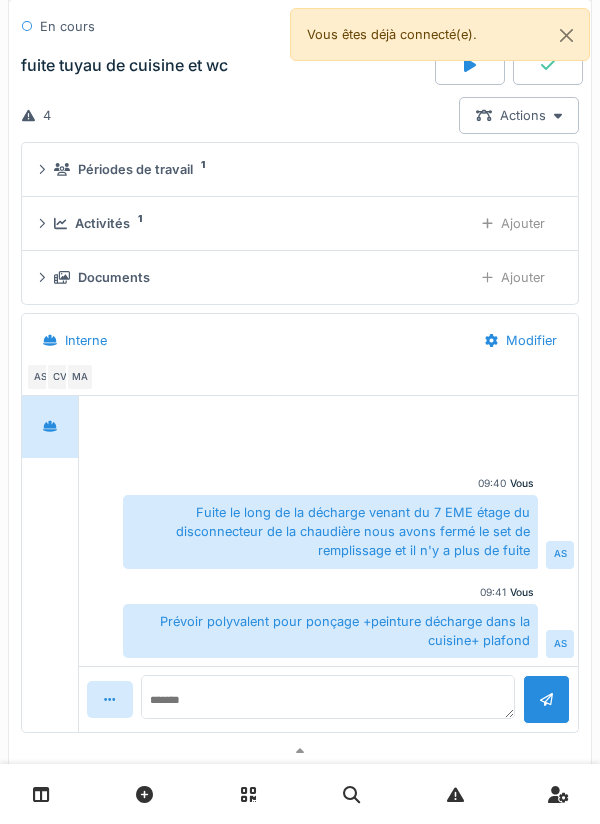 scroll, scrollTop: 209, scrollLeft: 0, axis: vertical 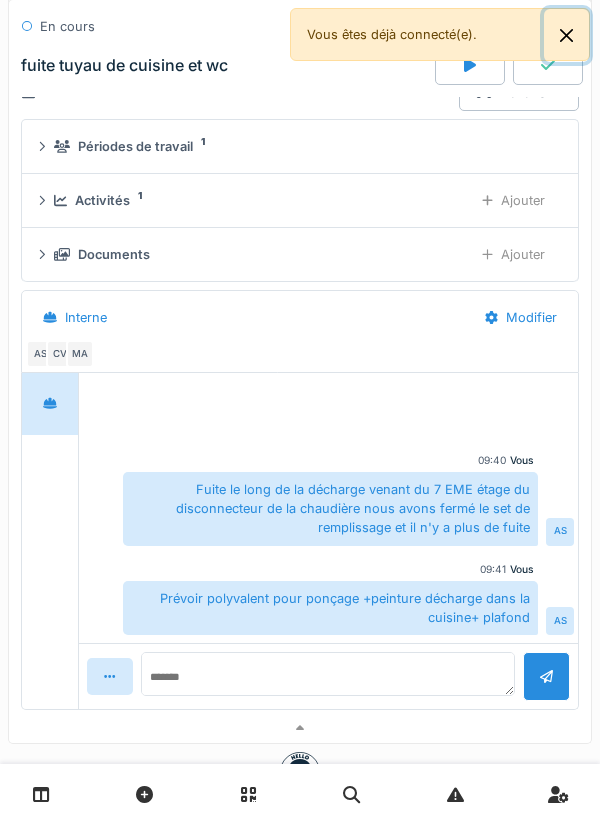 click at bounding box center (566, 35) 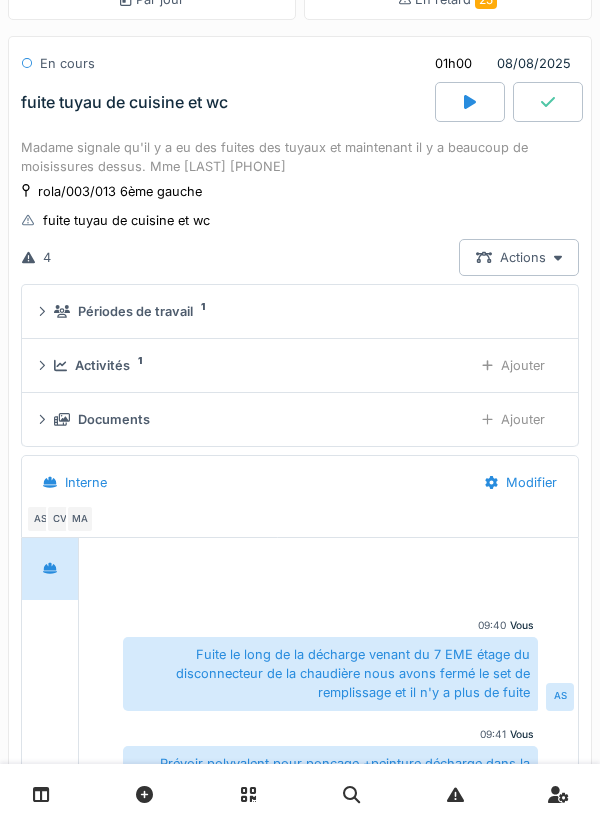 scroll, scrollTop: 0, scrollLeft: 0, axis: both 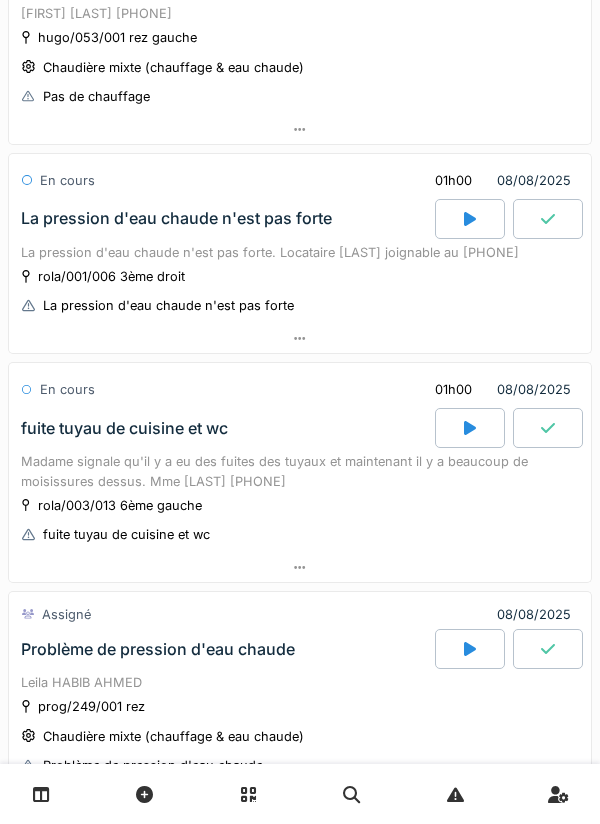 click at bounding box center (300, 338) 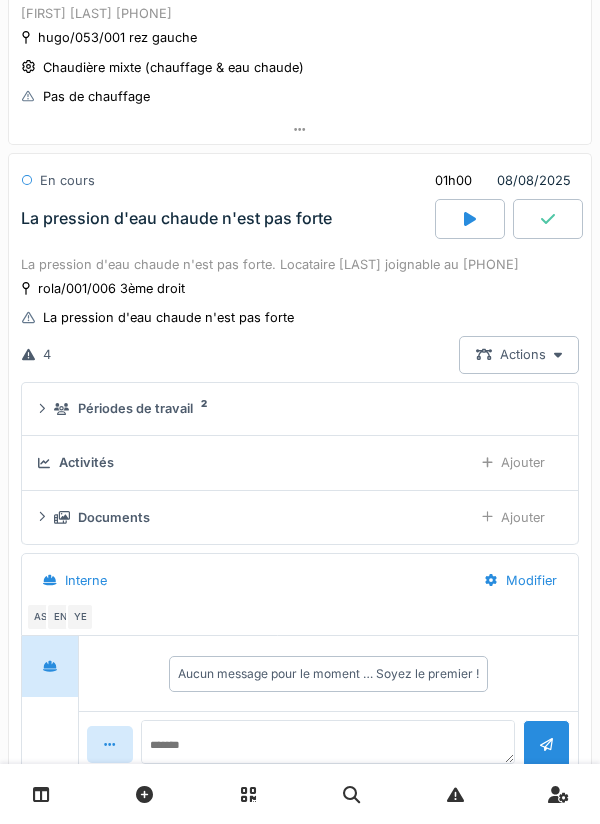 scroll, scrollTop: 301, scrollLeft: 0, axis: vertical 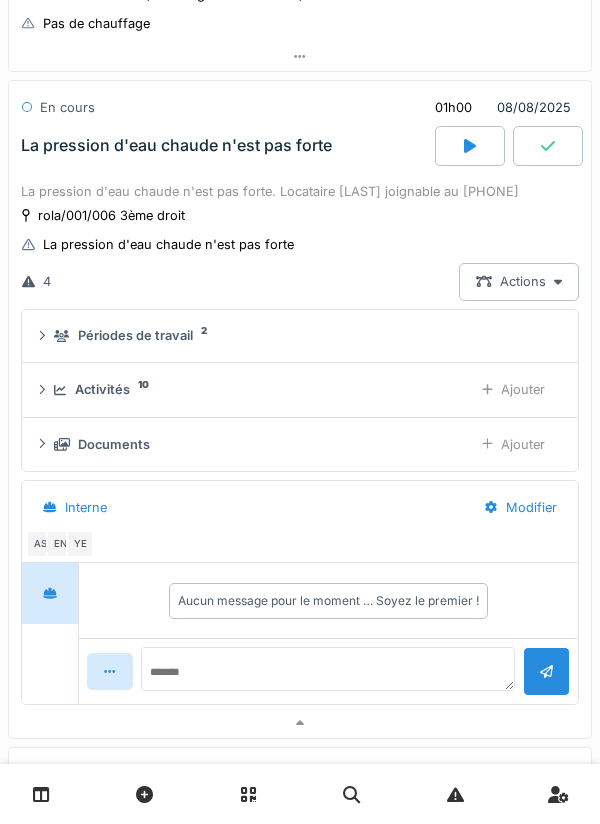click on "Activités 10" at bounding box center (255, 389) 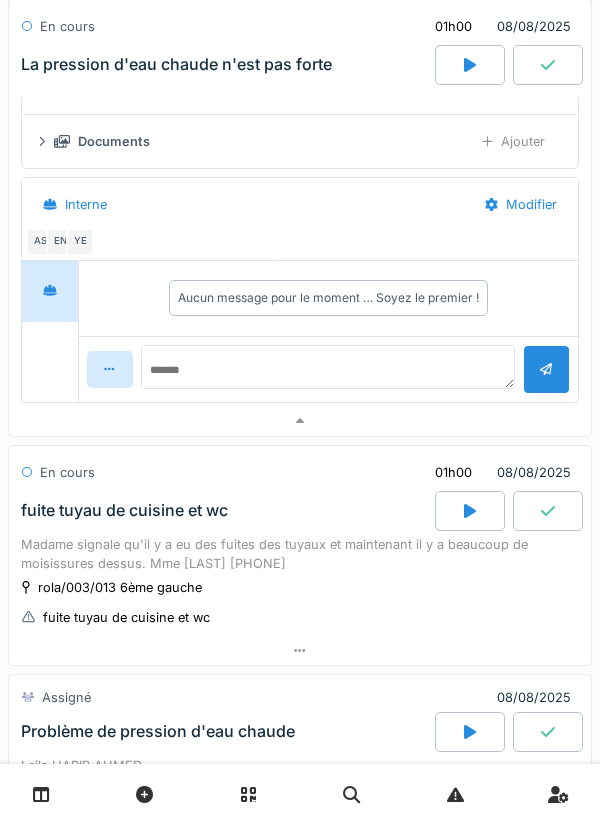 scroll, scrollTop: 1311, scrollLeft: 0, axis: vertical 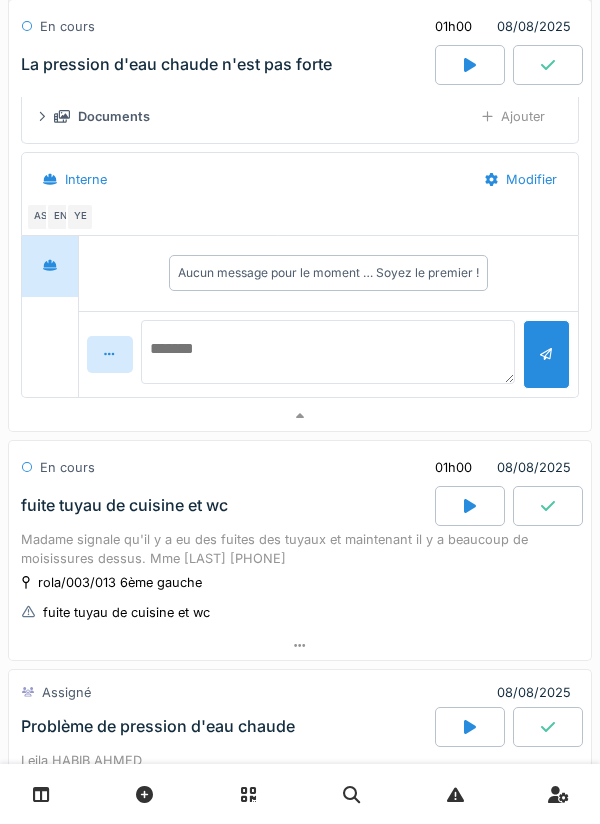 click at bounding box center (328, 352) 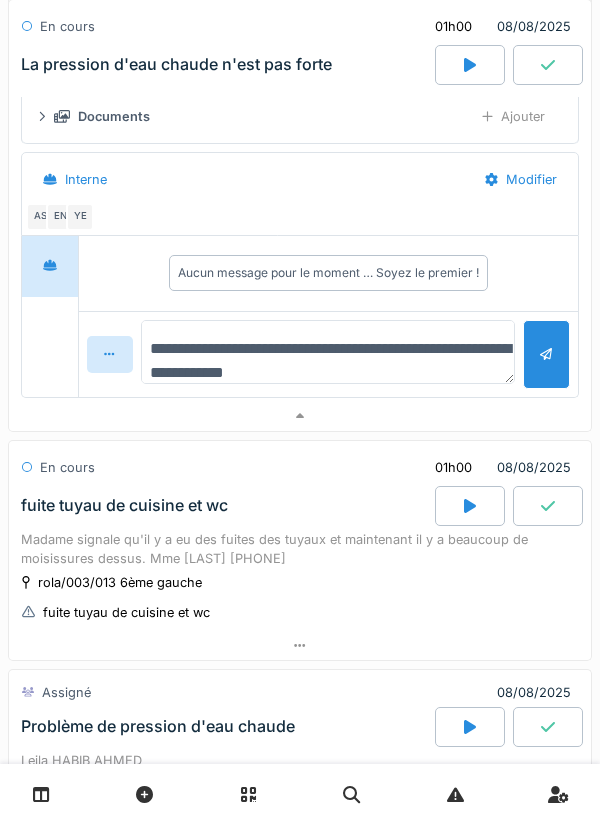 click on "**********" at bounding box center [328, 352] 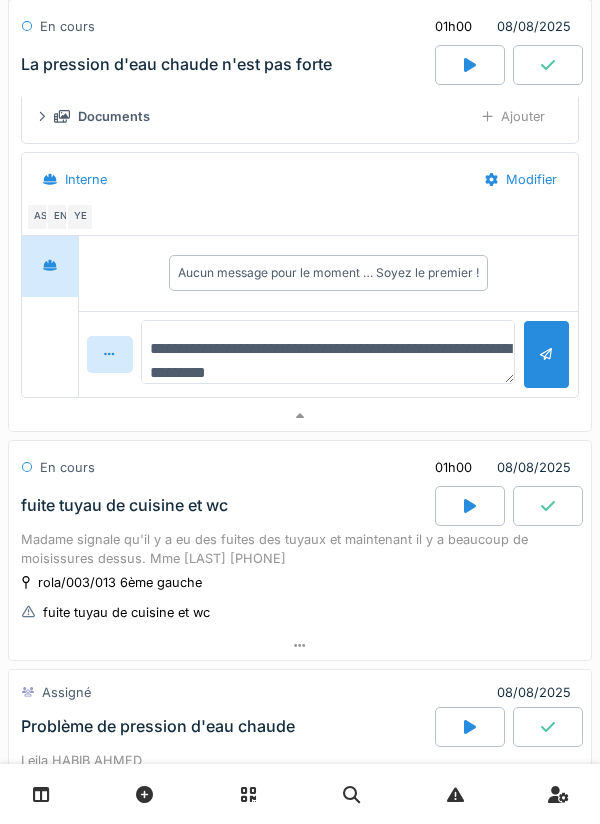 click on "**********" at bounding box center (328, 352) 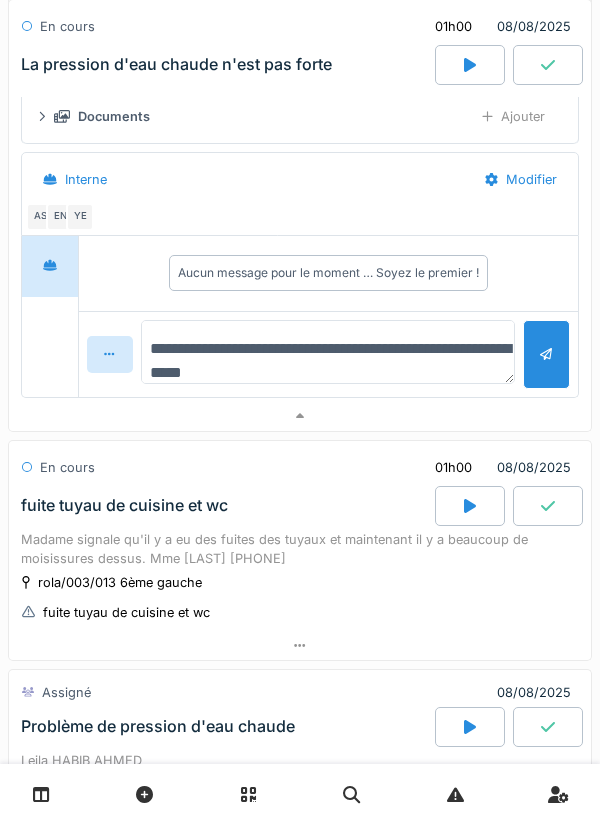 type on "**********" 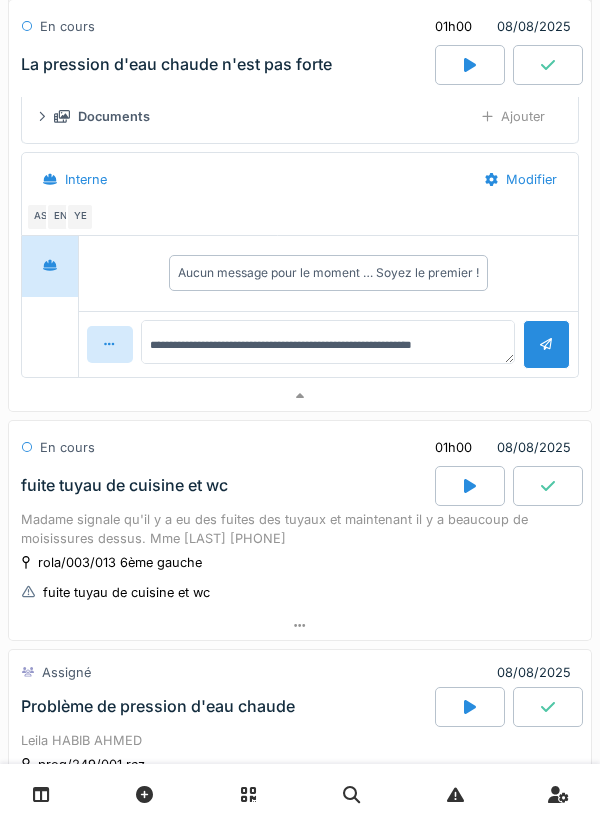 click at bounding box center [546, 344] 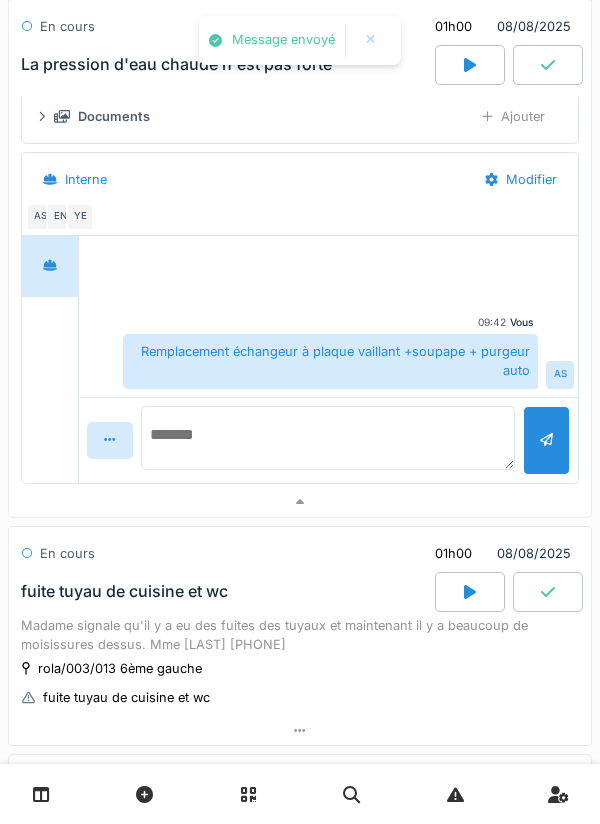 click at bounding box center [328, 438] 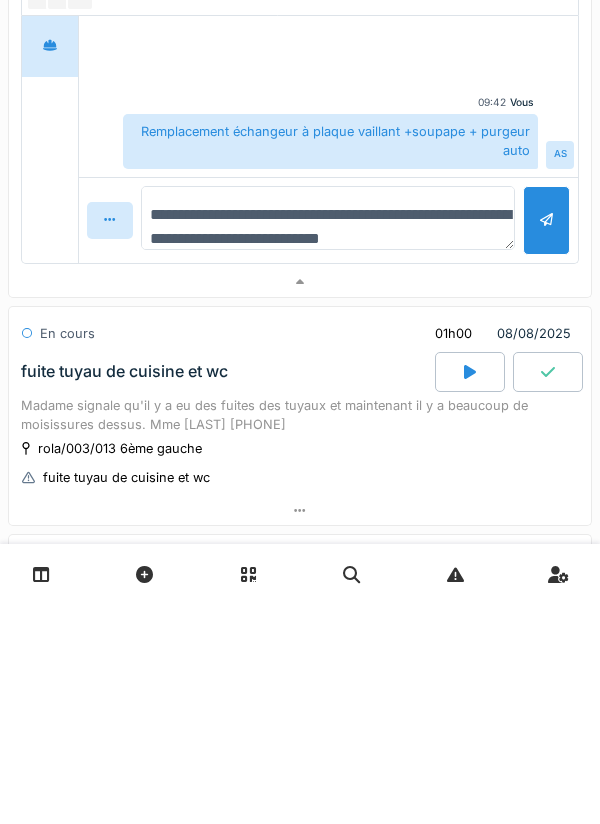 scroll, scrollTop: 24, scrollLeft: 0, axis: vertical 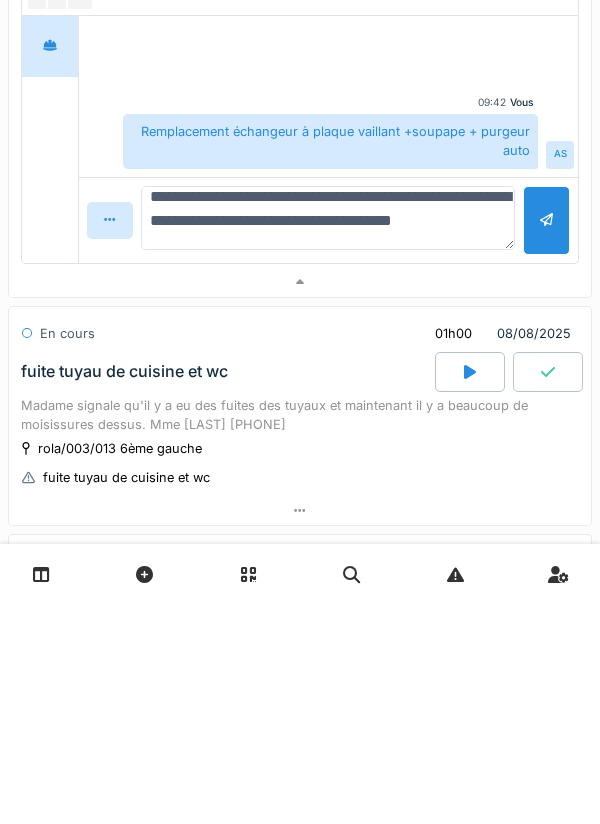 type on "**********" 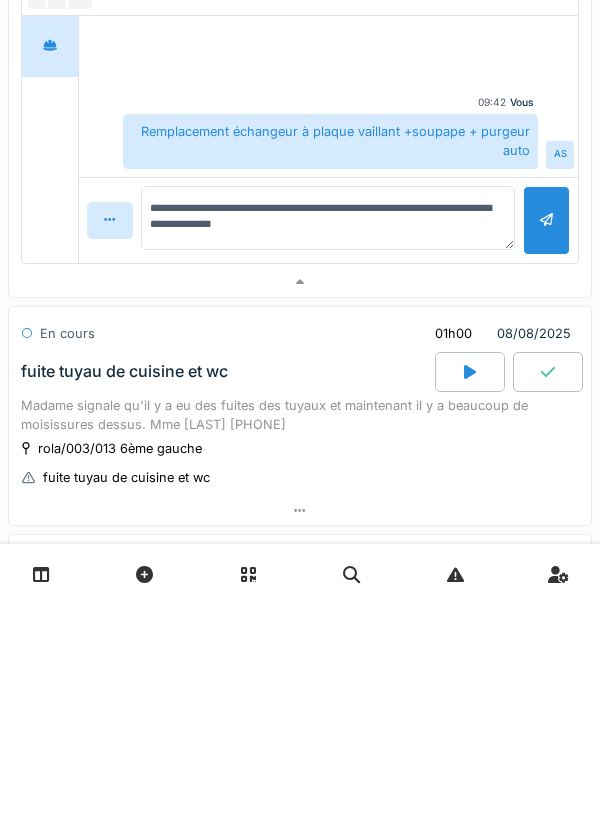 click at bounding box center (546, 440) 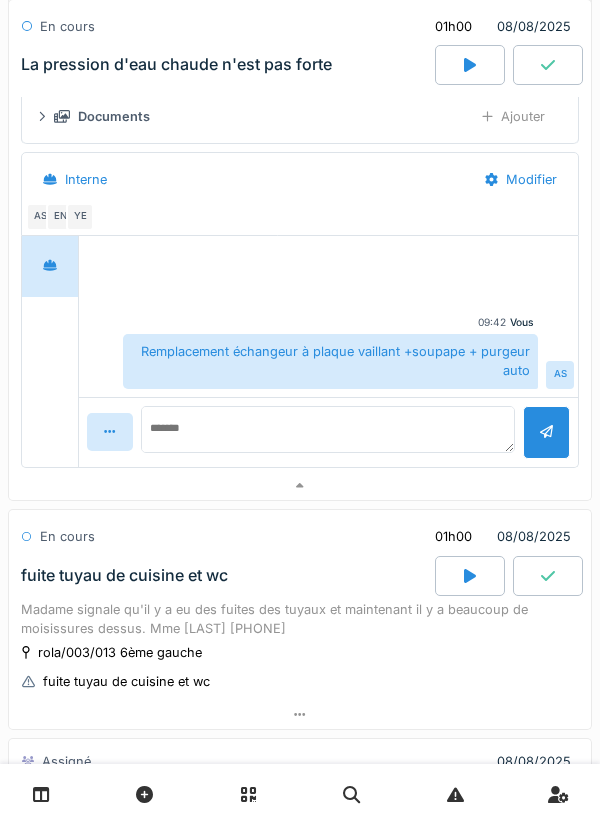 scroll, scrollTop: 0, scrollLeft: 0, axis: both 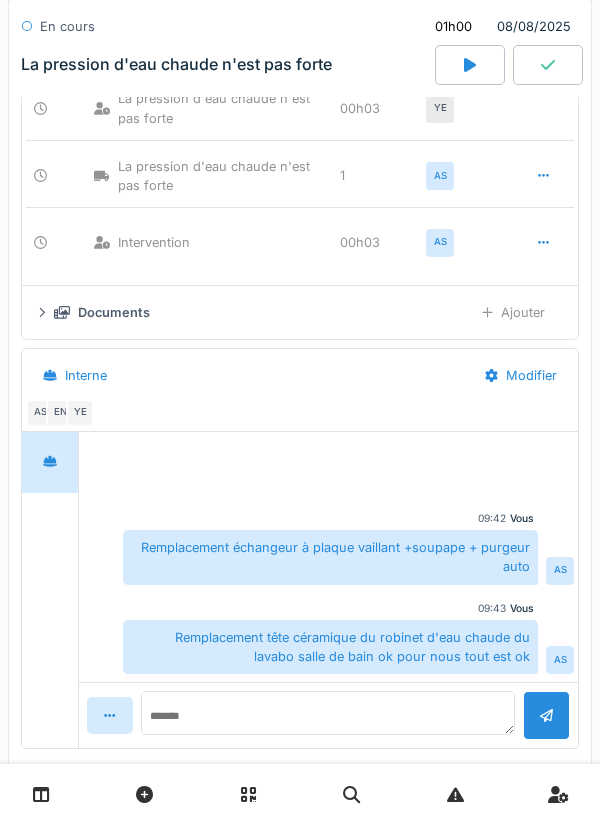 click at bounding box center (548, 65) 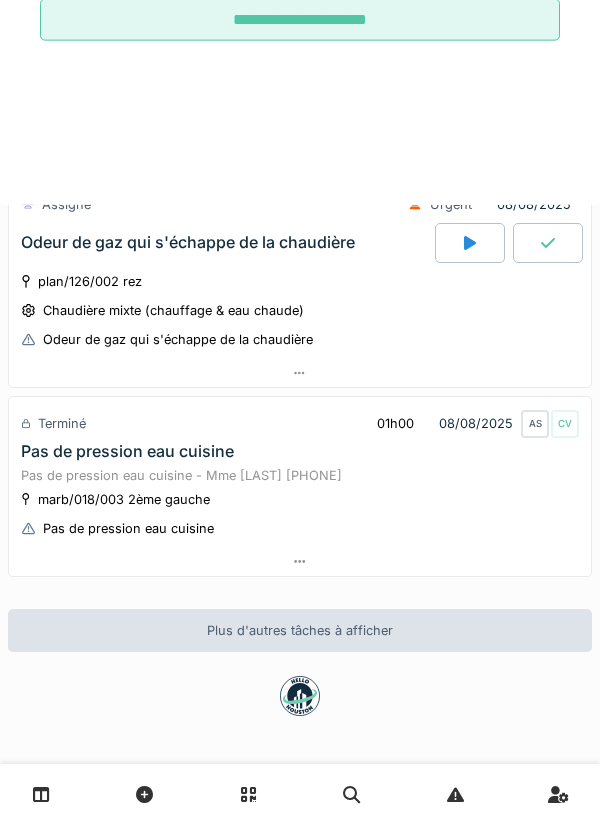 scroll, scrollTop: 892, scrollLeft: 0, axis: vertical 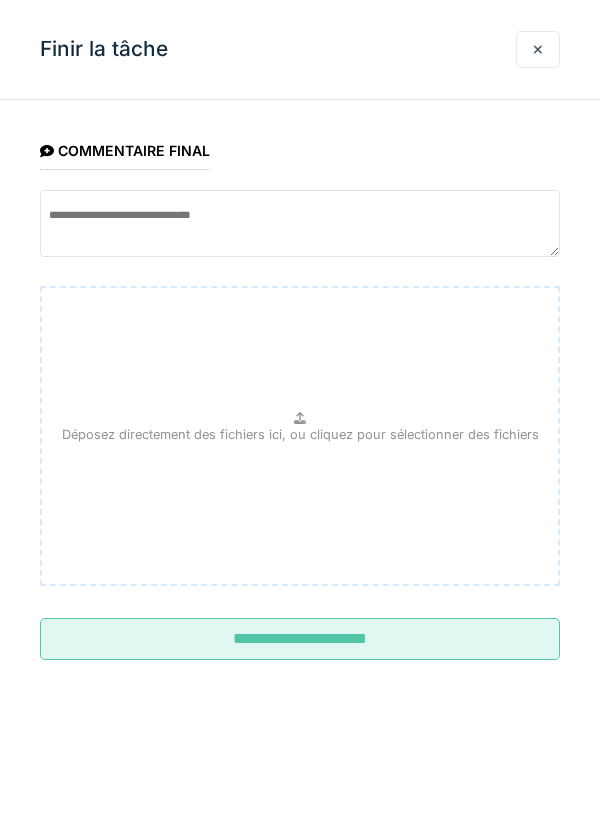 click on "Déposez directement des fichiers ici, ou cliquez pour sélectionner des fichiers" at bounding box center (300, 436) 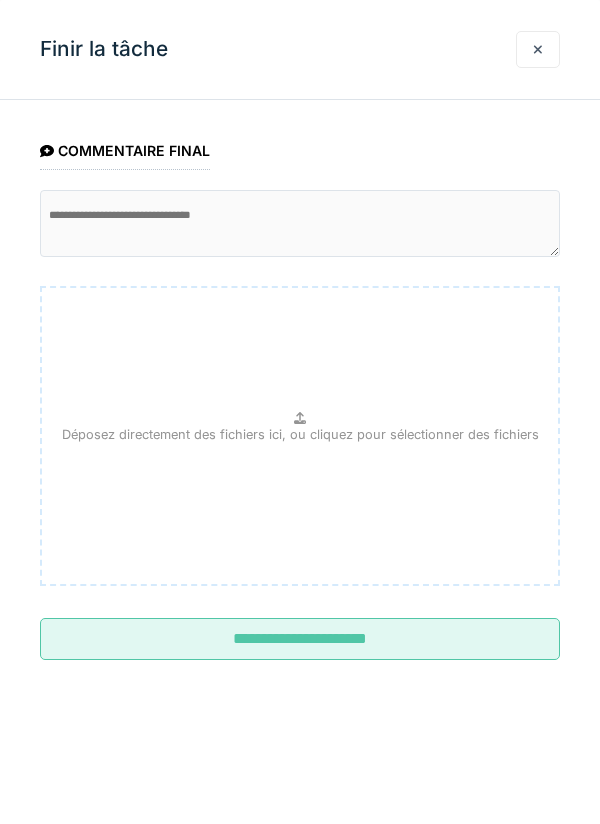 click on "**********" at bounding box center (300, 412) 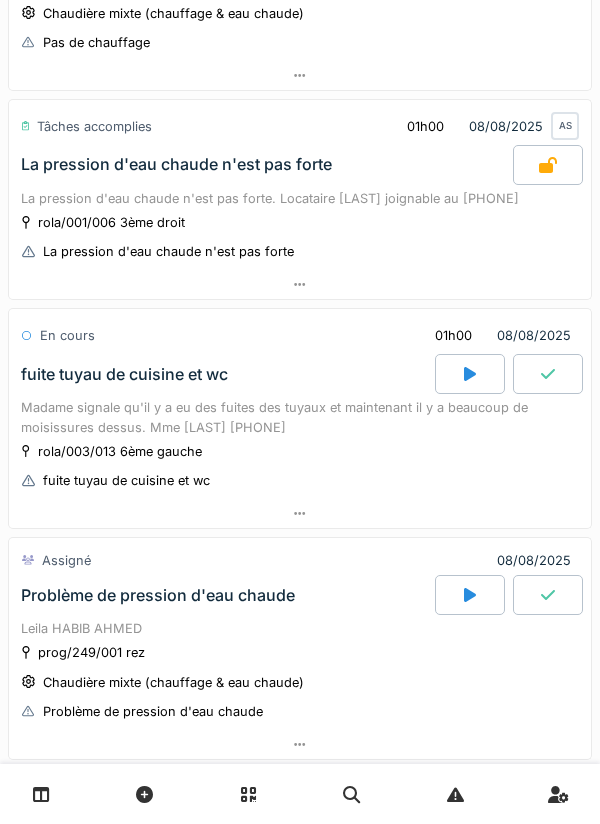 scroll, scrollTop: 344, scrollLeft: 0, axis: vertical 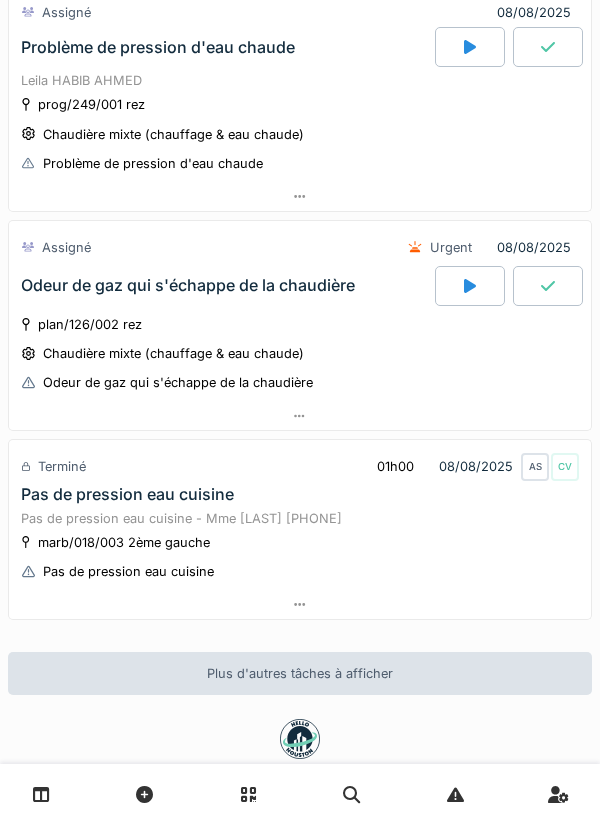click at bounding box center (300, 196) 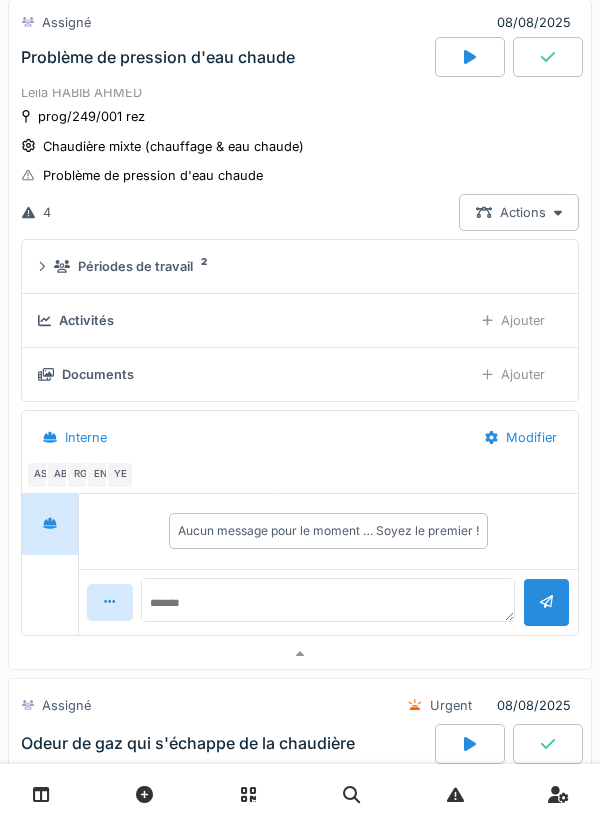 scroll, scrollTop: 758, scrollLeft: 0, axis: vertical 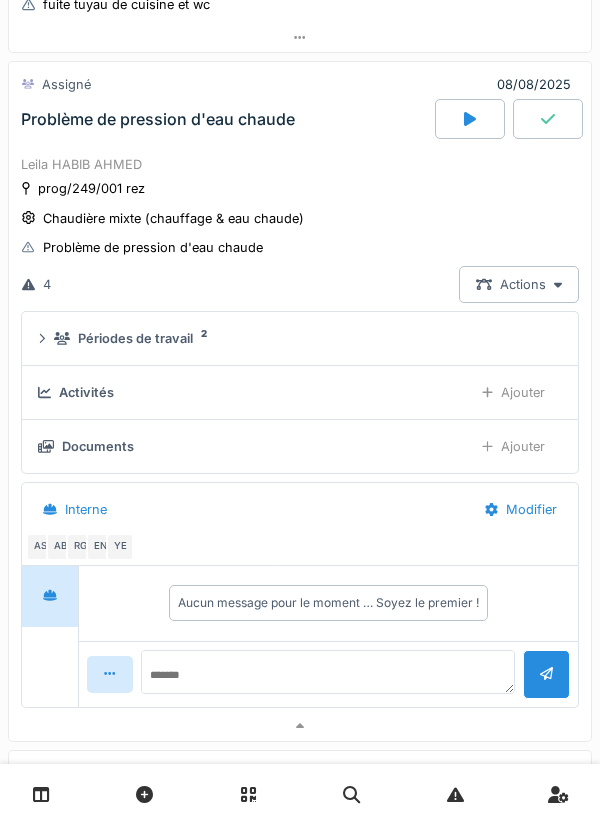 click on "Activités Ajouter" at bounding box center [300, 393] 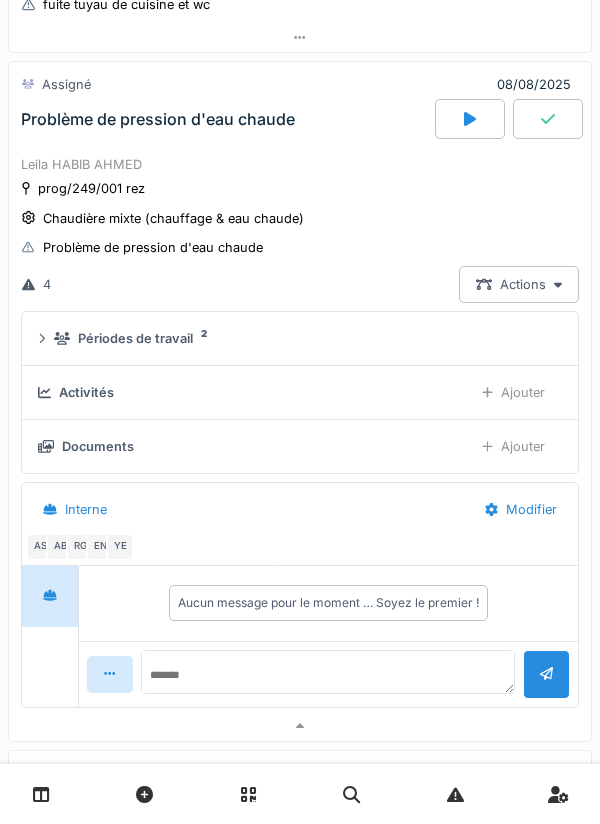 click on "Périodes de travail 2" at bounding box center (304, 338) 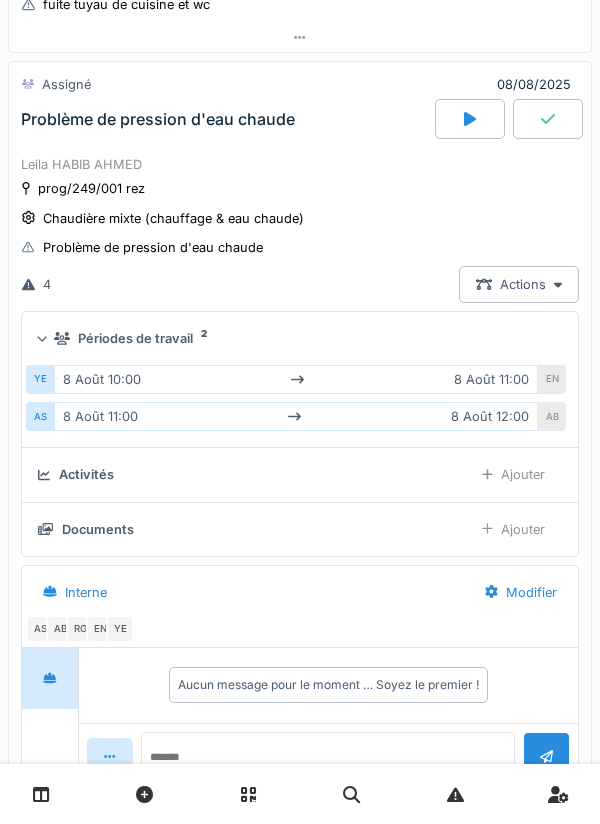 click on "Périodes de travail 2" at bounding box center (300, 338) 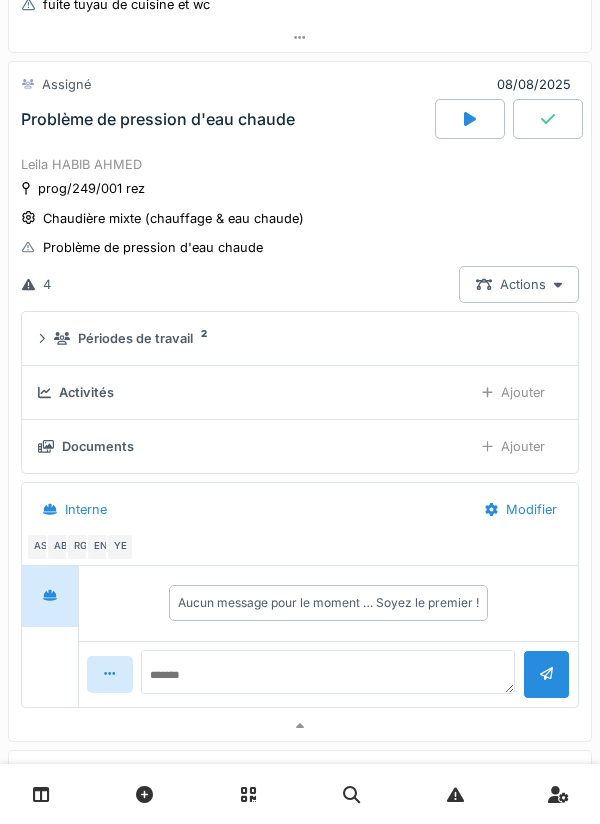 click at bounding box center (470, 119) 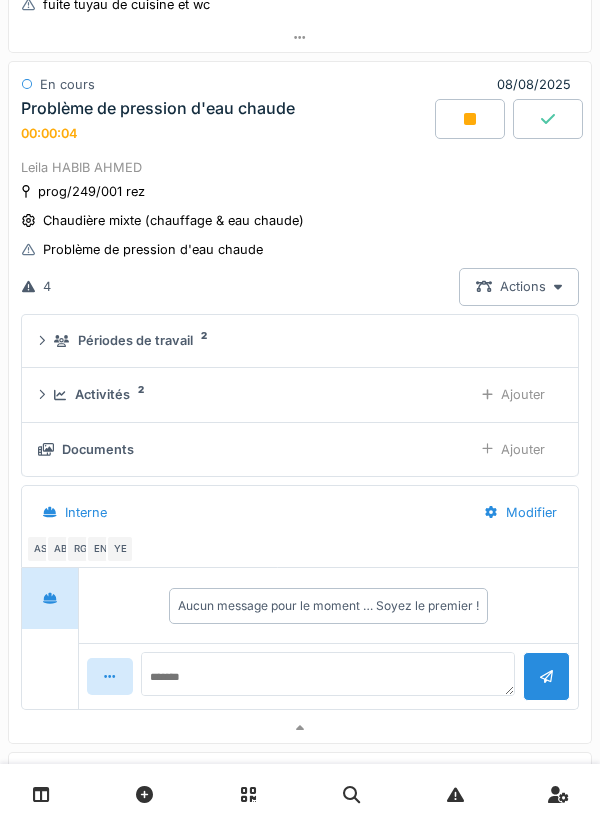 click on "Interne" at bounding box center [75, 512] 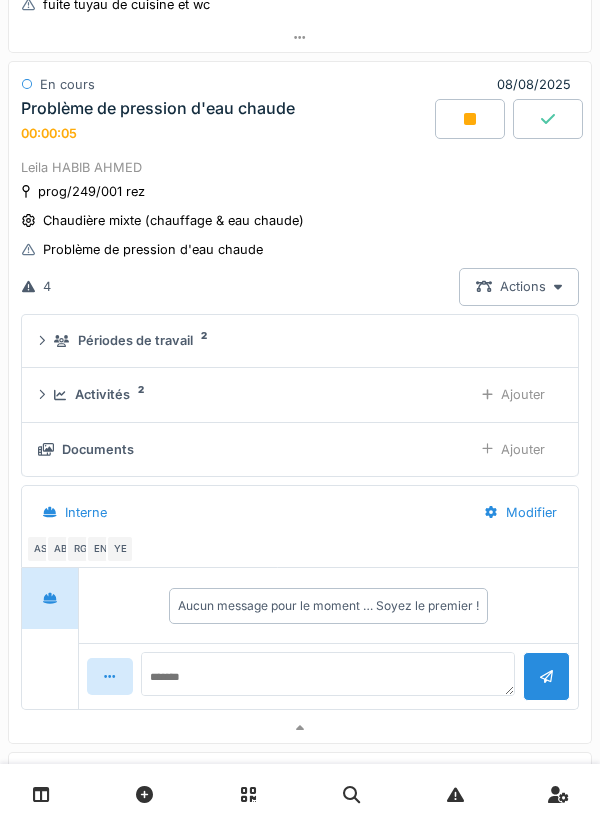 click on "EN" at bounding box center (100, 549) 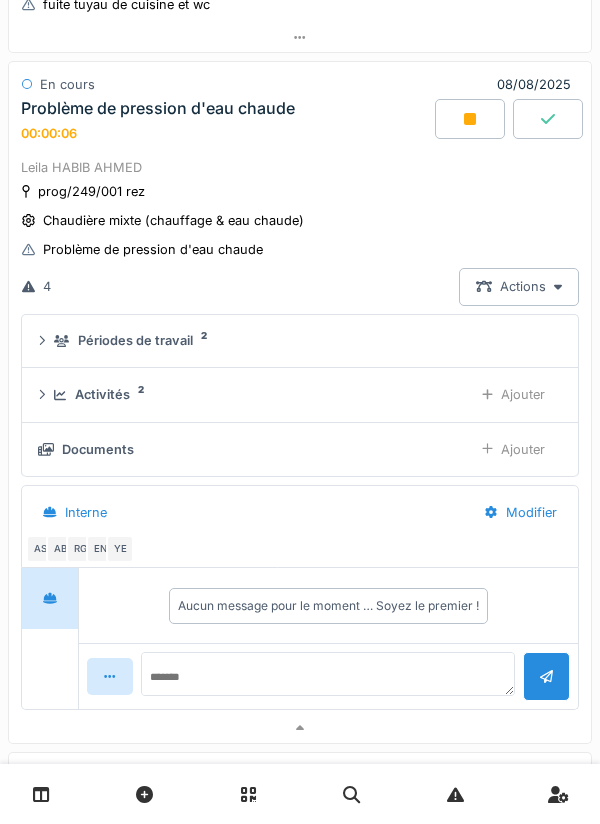 click on "RG" at bounding box center [80, 549] 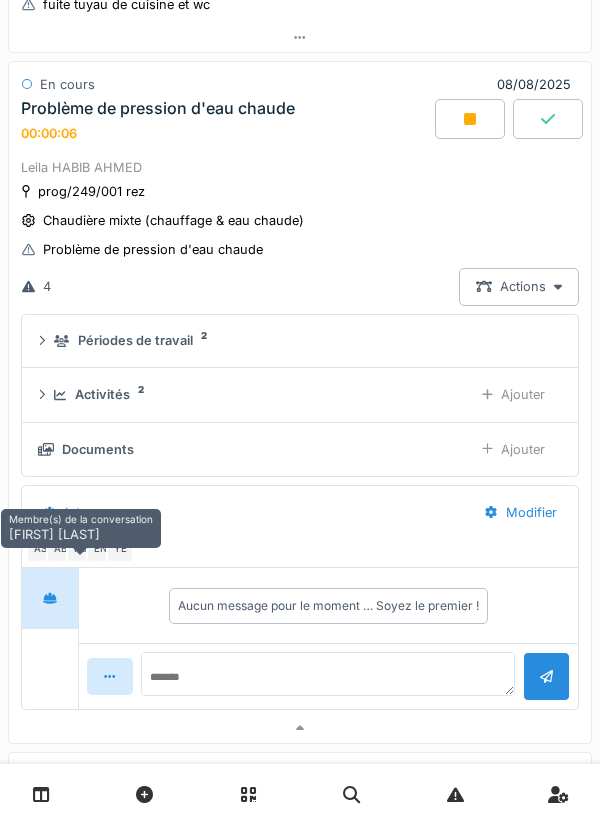 click on "EN" at bounding box center (100, 549) 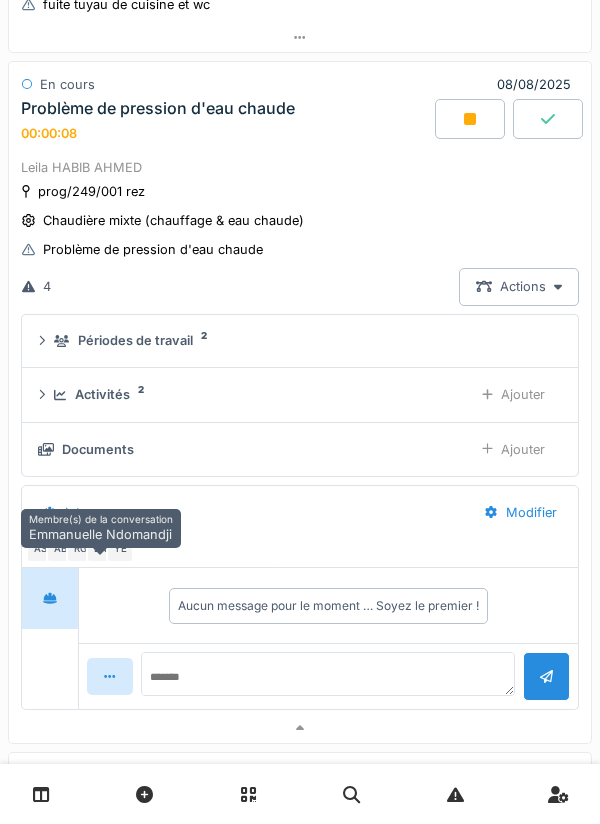 click on "Activités 2" at bounding box center [255, 394] 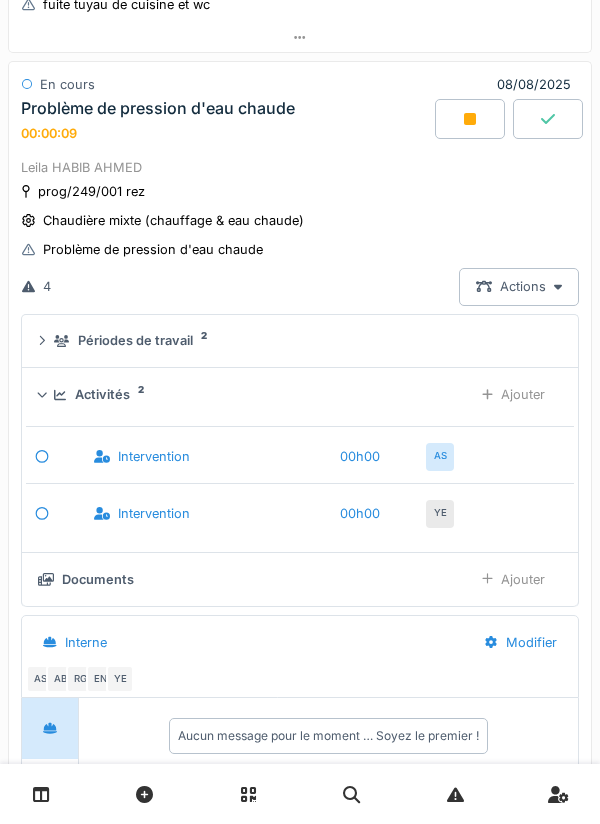 click on "Ajouter" at bounding box center [513, 394] 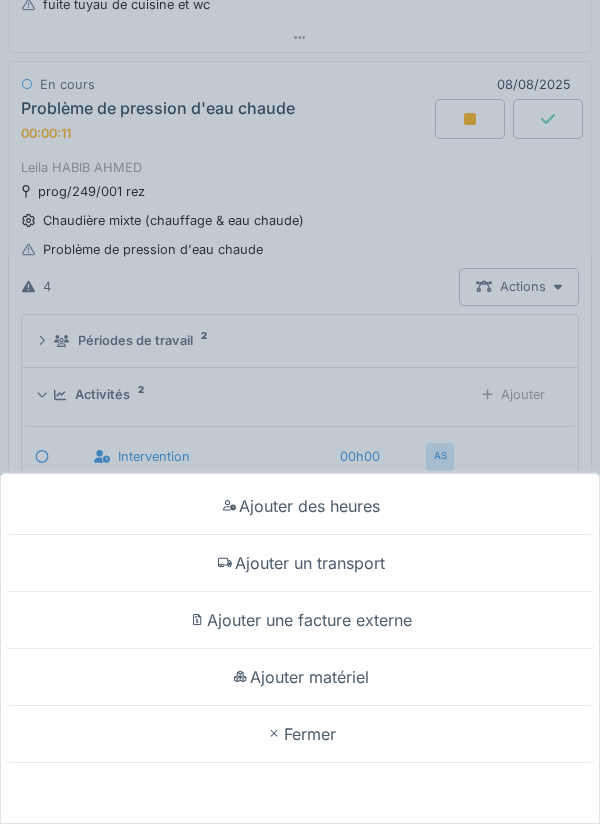 click on "Ajouter un transport" at bounding box center (300, 563) 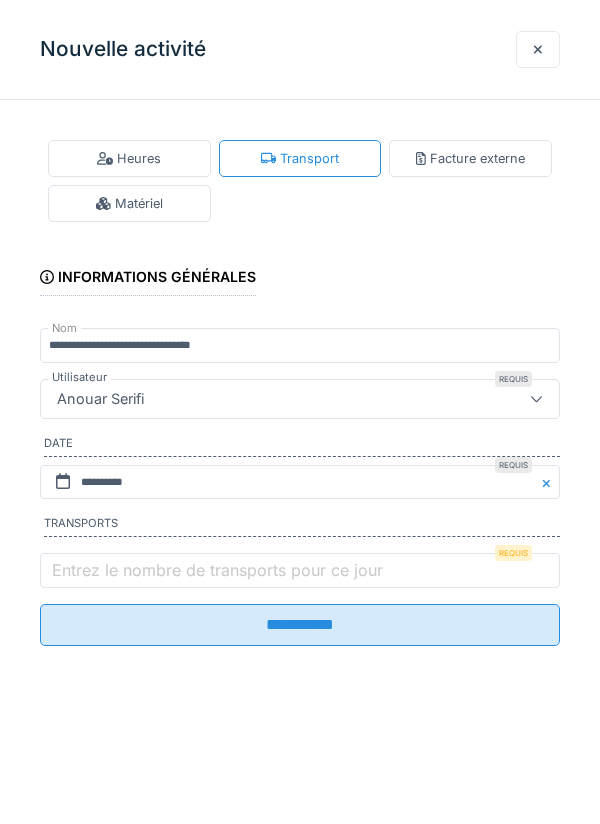 click on "Entrez le nombre de transports pour ce jour" at bounding box center (217, 570) 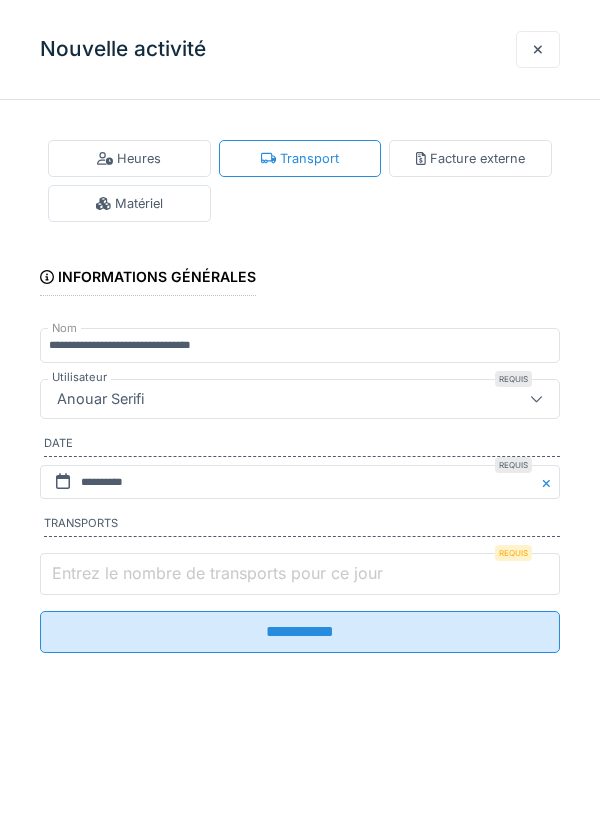 click on "Entrez le nombre de transports pour ce jour" at bounding box center [300, 574] 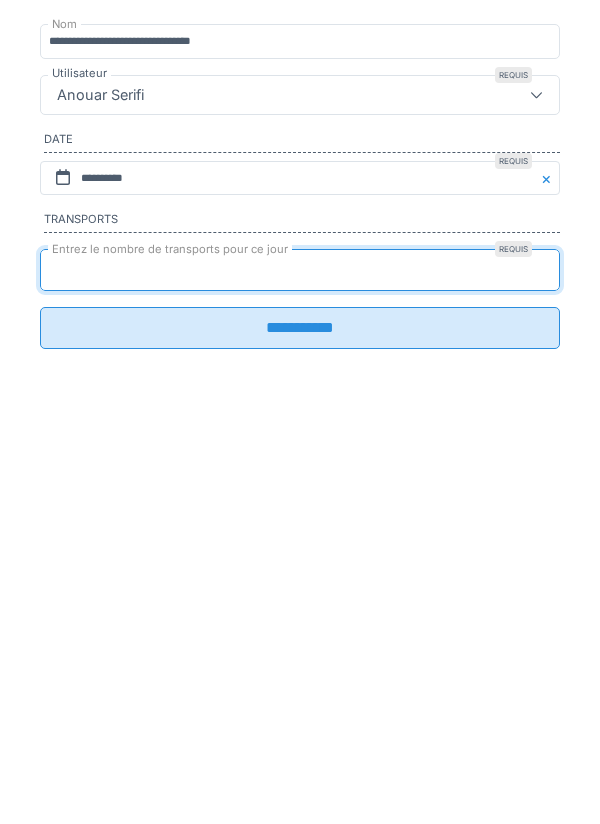type on "*" 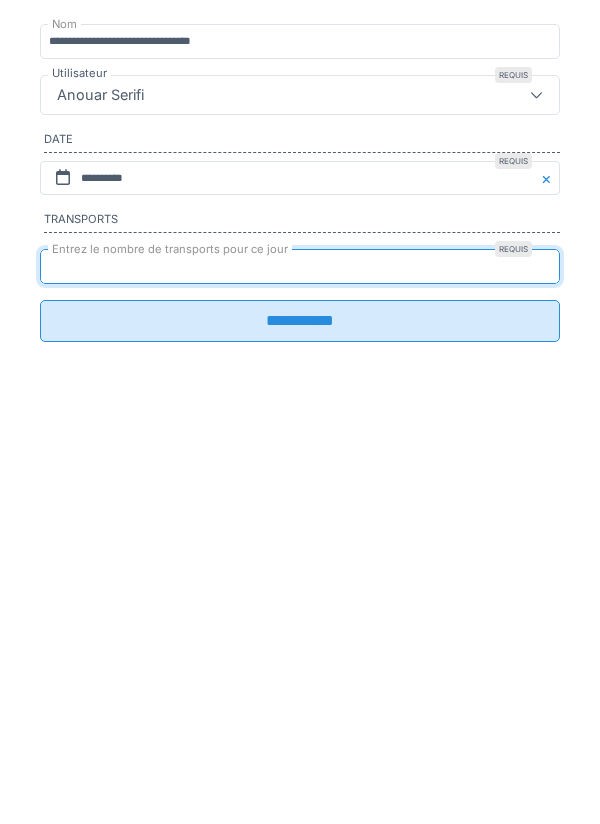 click on "**********" at bounding box center [300, 625] 